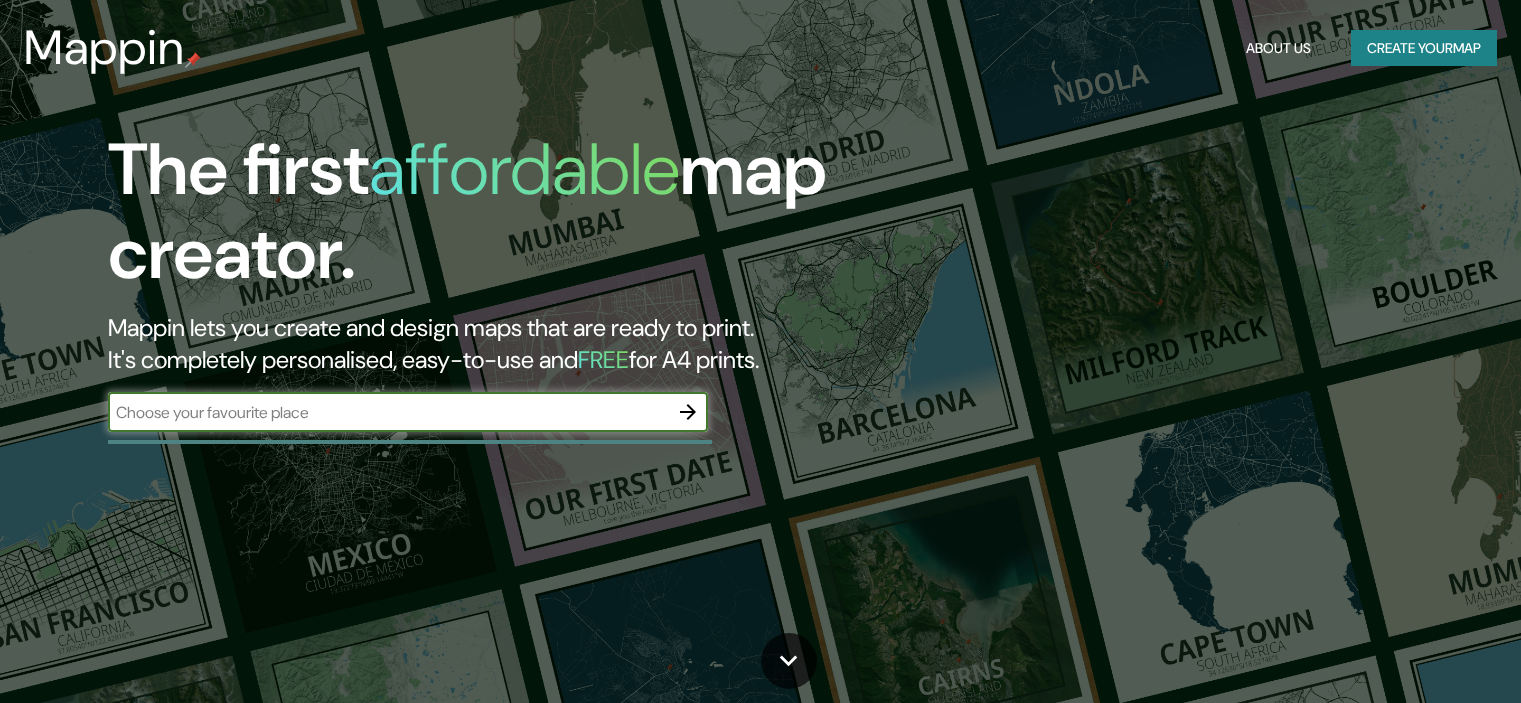 scroll, scrollTop: 0, scrollLeft: 0, axis: both 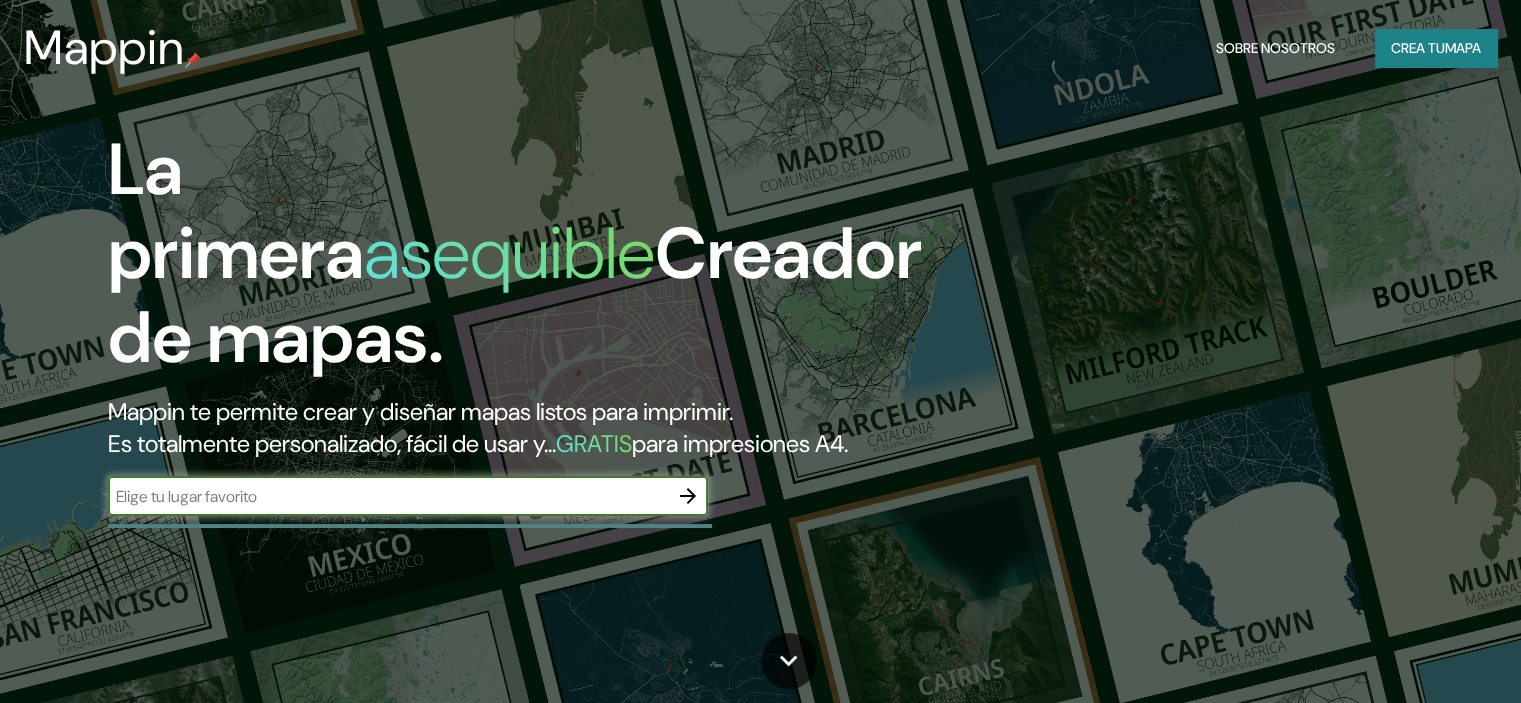click at bounding box center (388, 496) 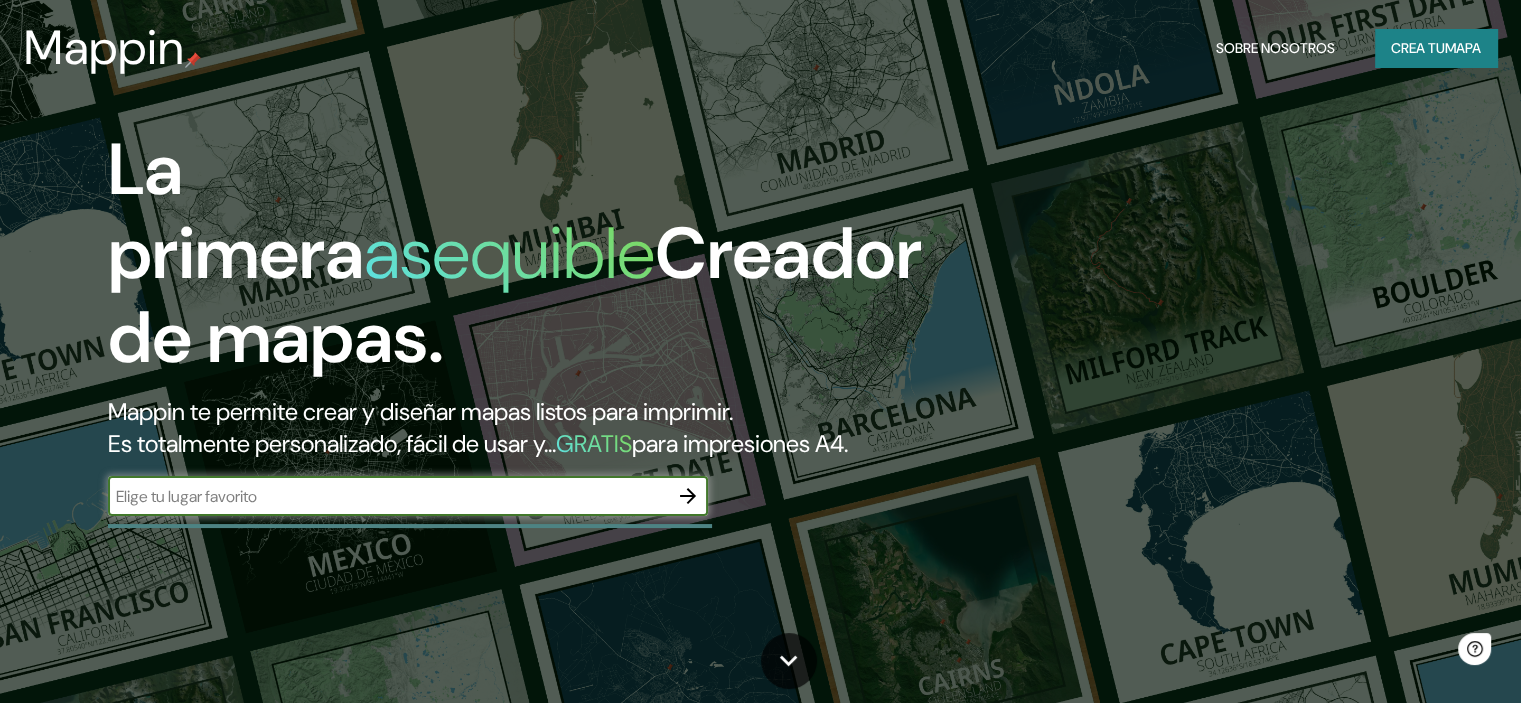 scroll, scrollTop: 0, scrollLeft: 0, axis: both 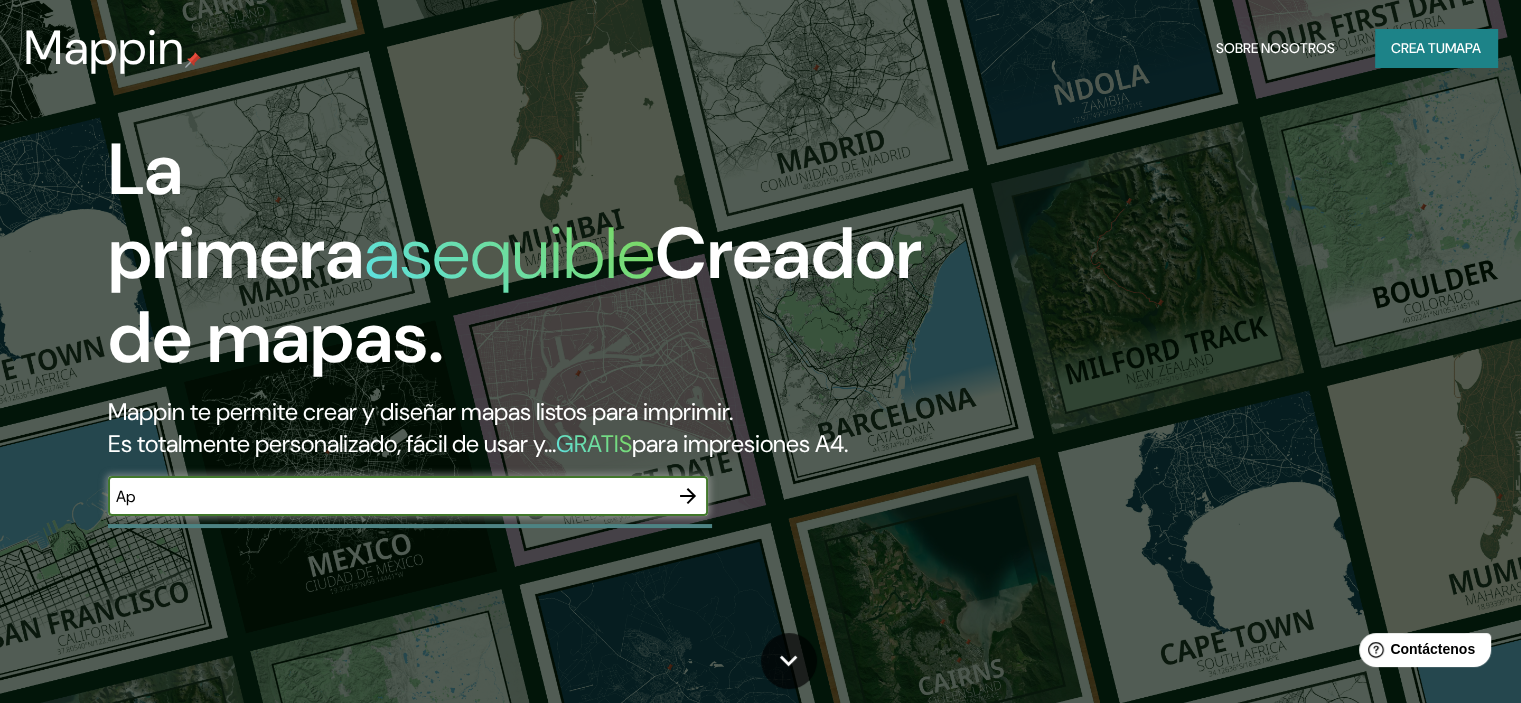 type on "A" 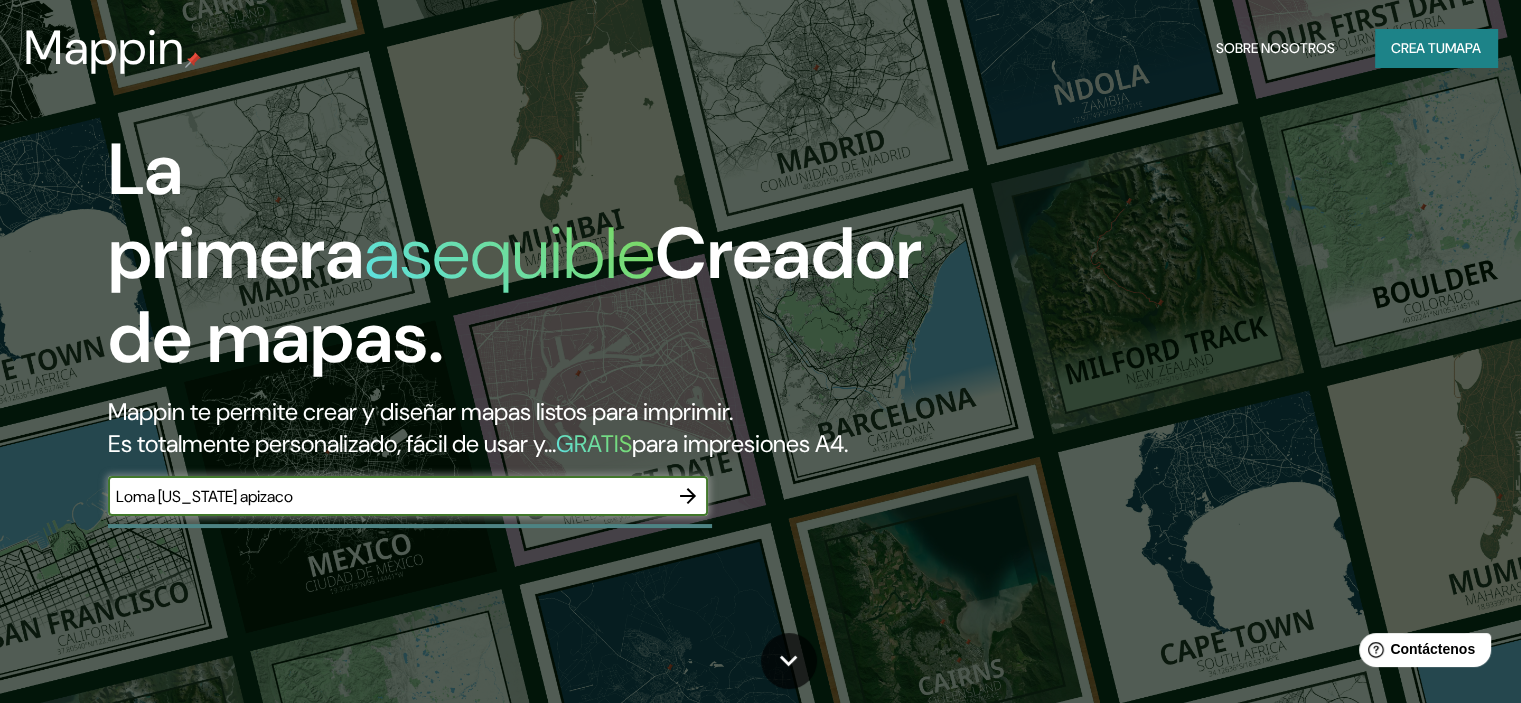 type on "Loma [US_STATE] apizaco" 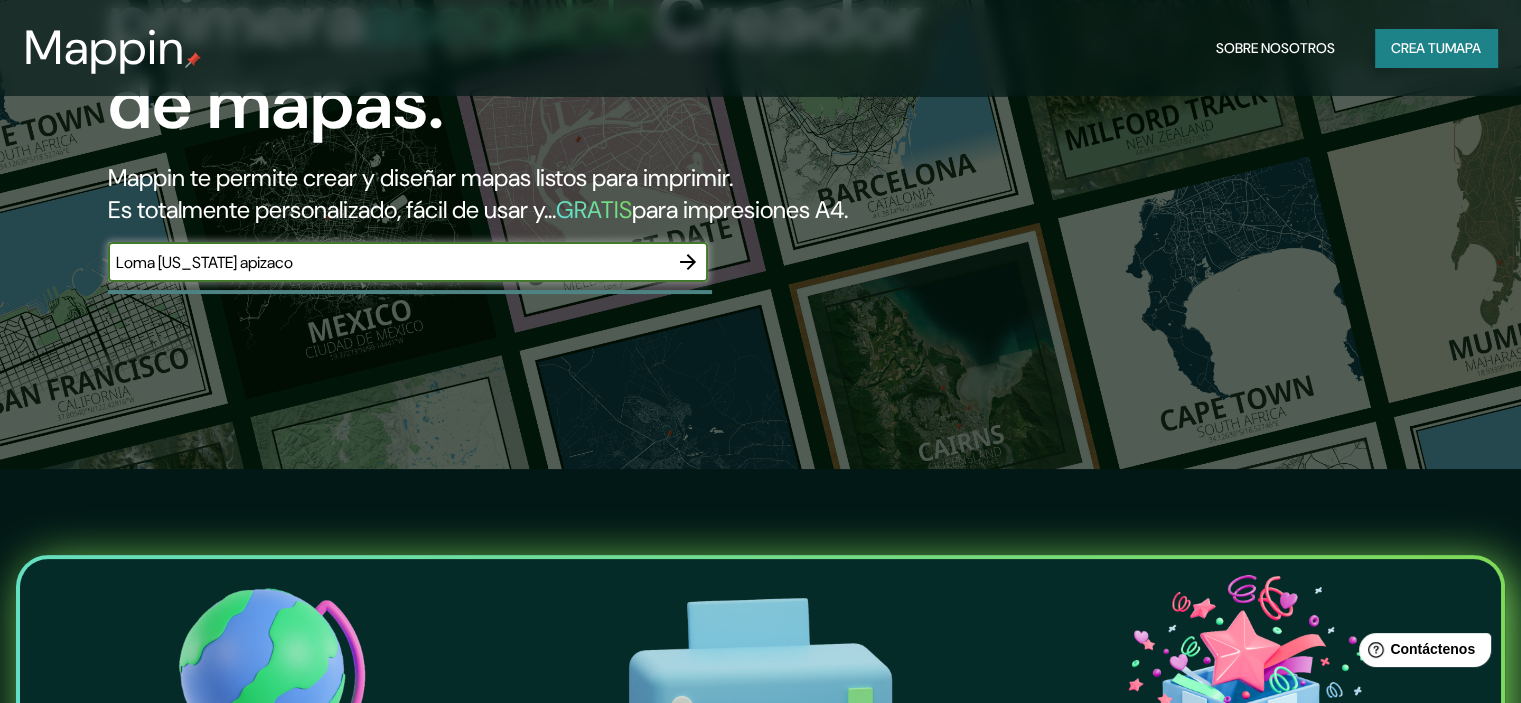 scroll, scrollTop: 300, scrollLeft: 0, axis: vertical 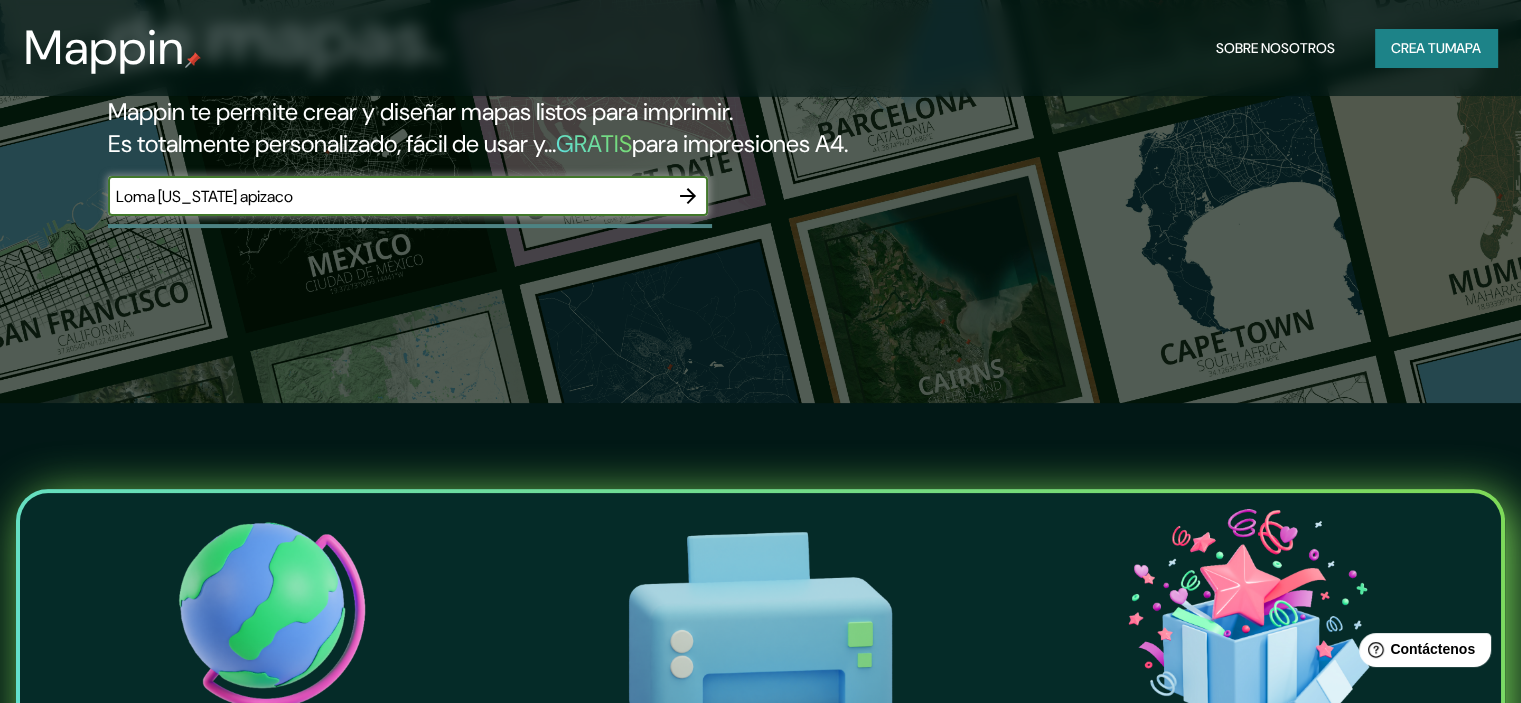 click 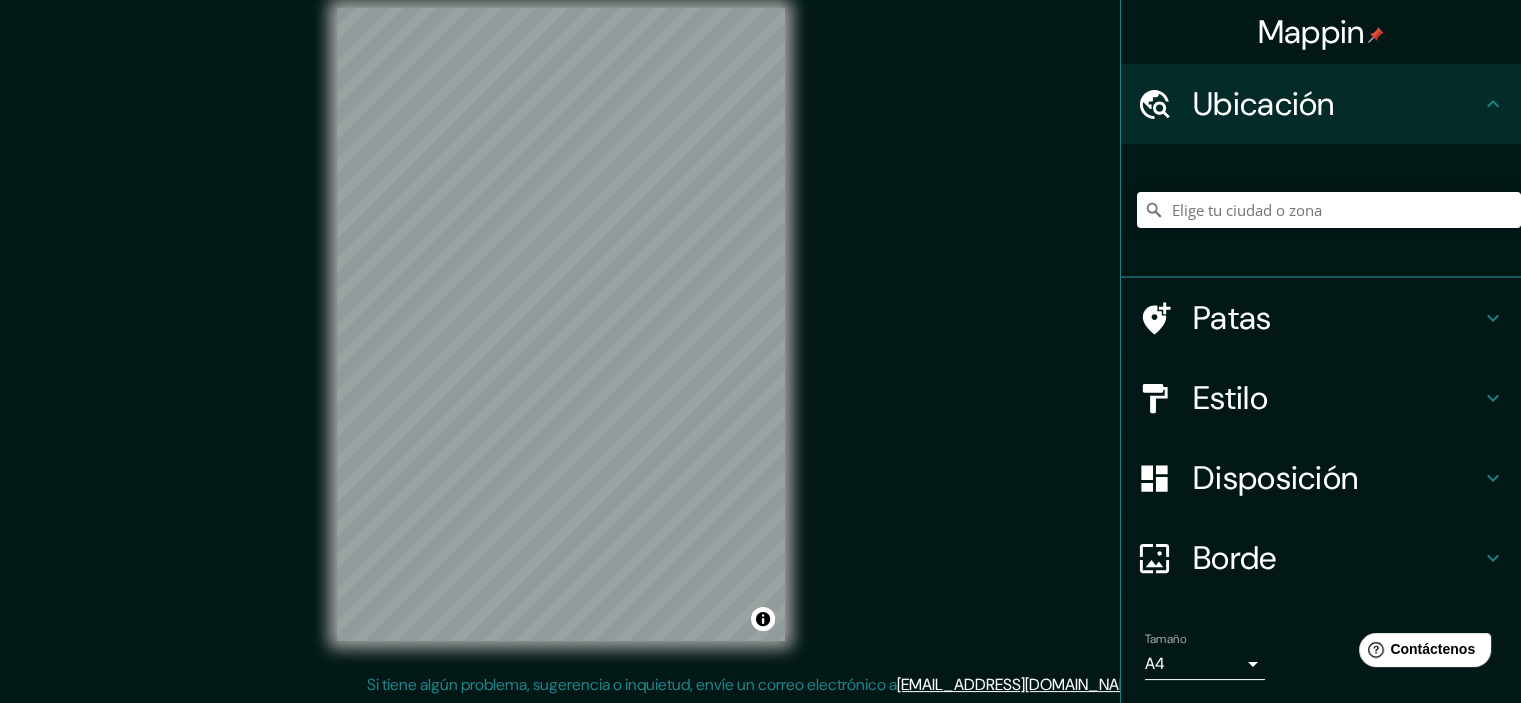 scroll, scrollTop: 0, scrollLeft: 0, axis: both 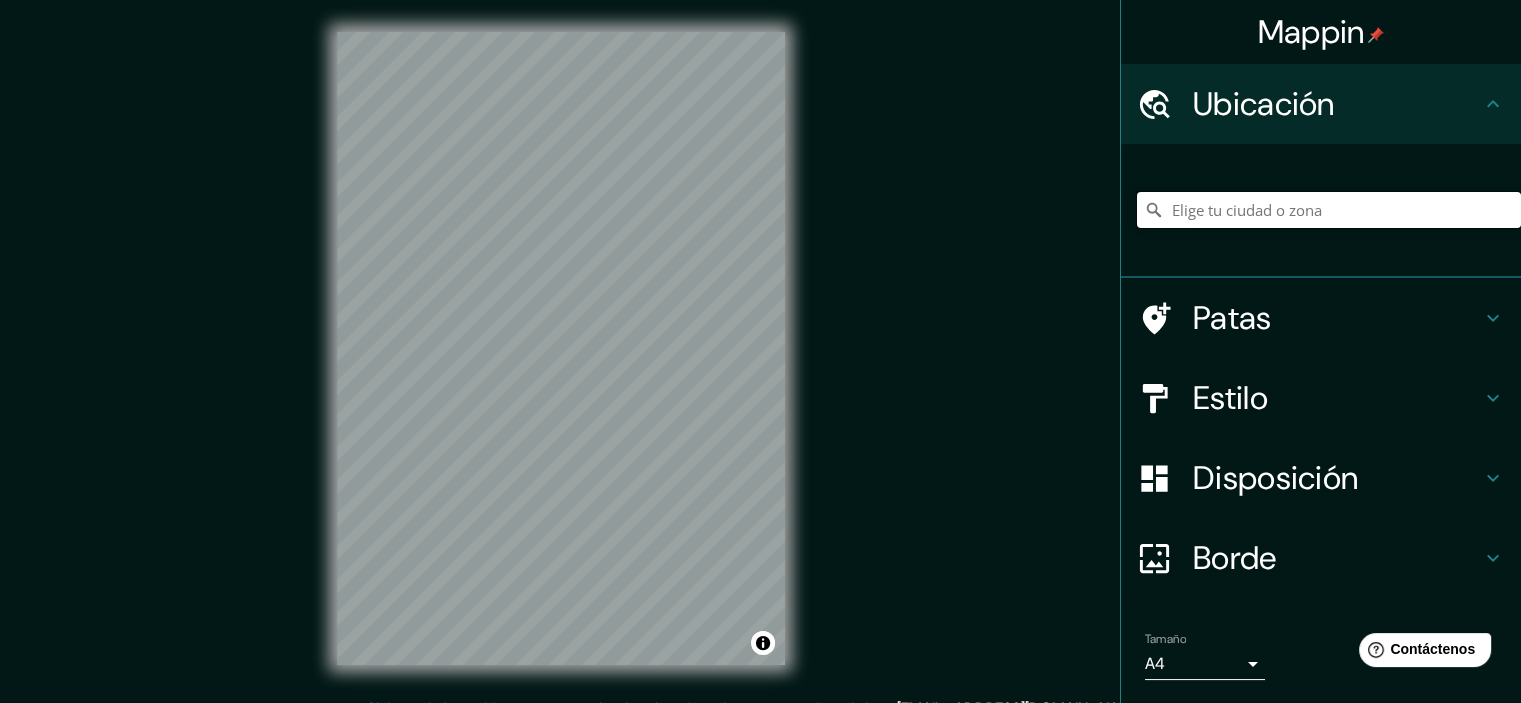 click at bounding box center [1329, 210] 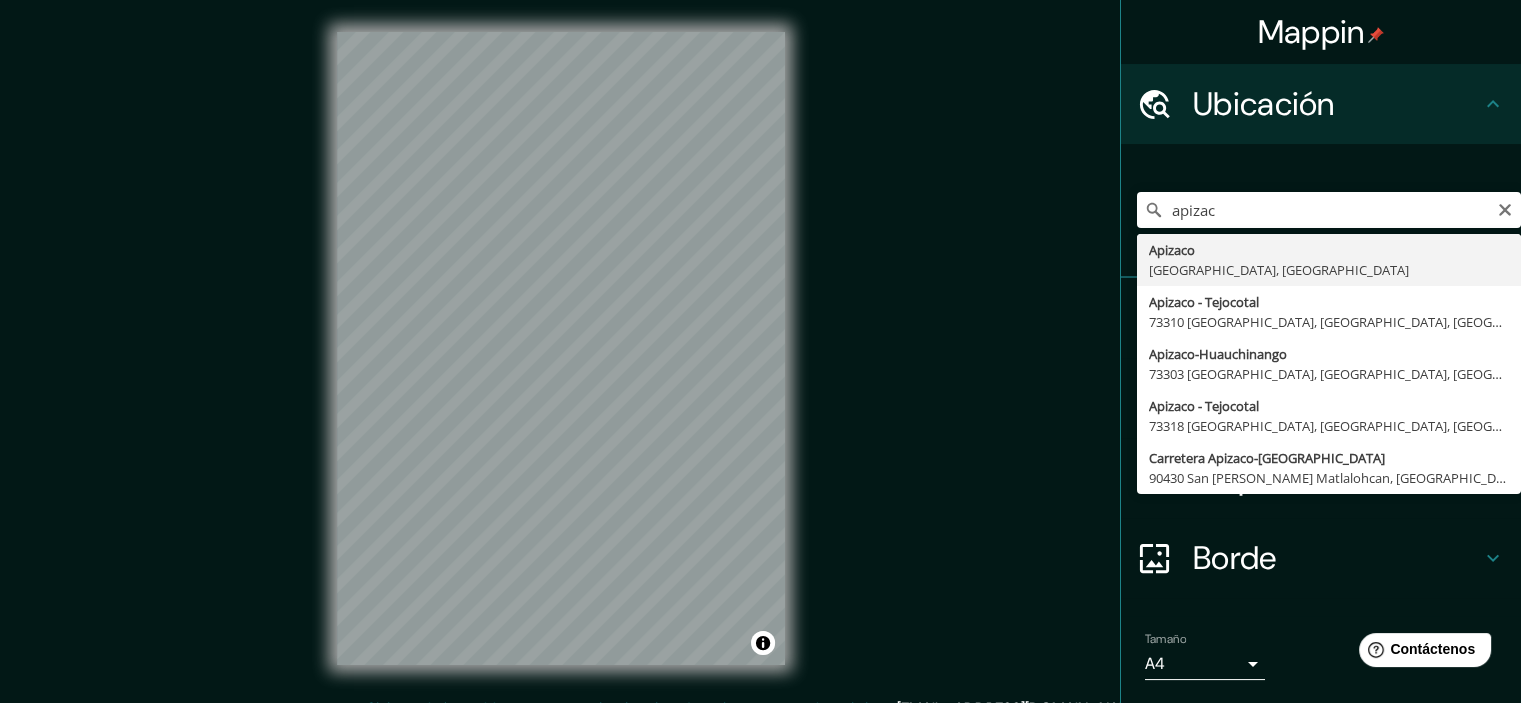 type on "Apizaco, [GEOGRAPHIC_DATA], [GEOGRAPHIC_DATA]" 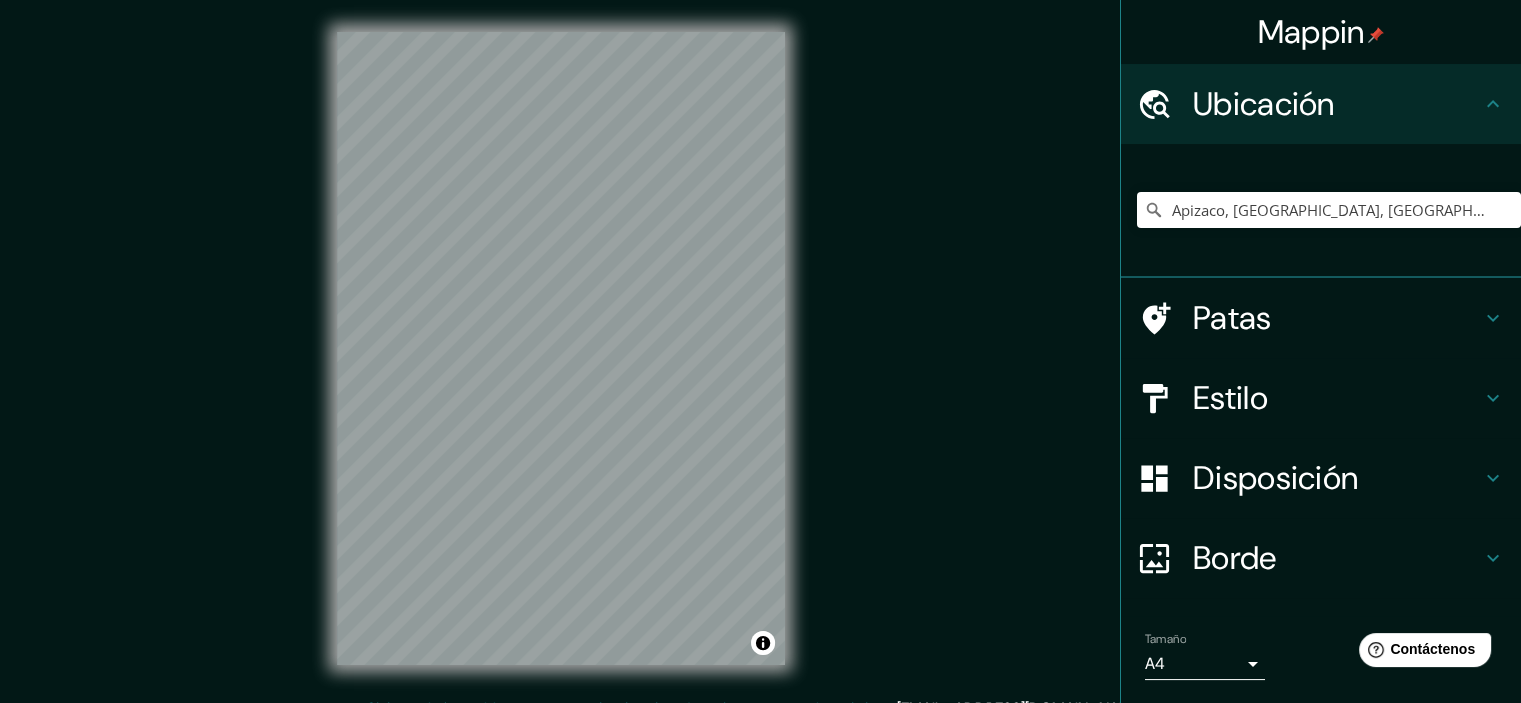 click on "Patas" at bounding box center (1232, 318) 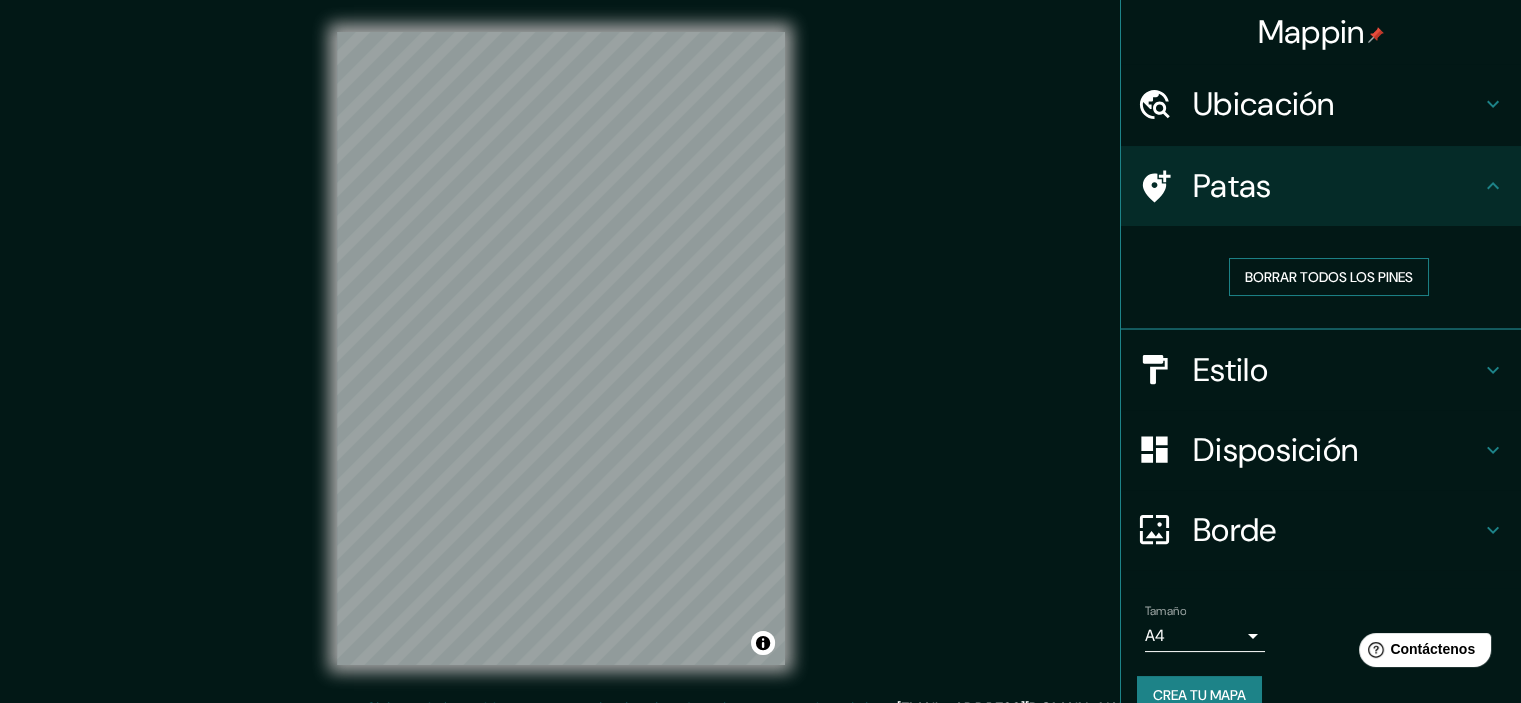 click on "Borrar todos los pines" at bounding box center [1329, 277] 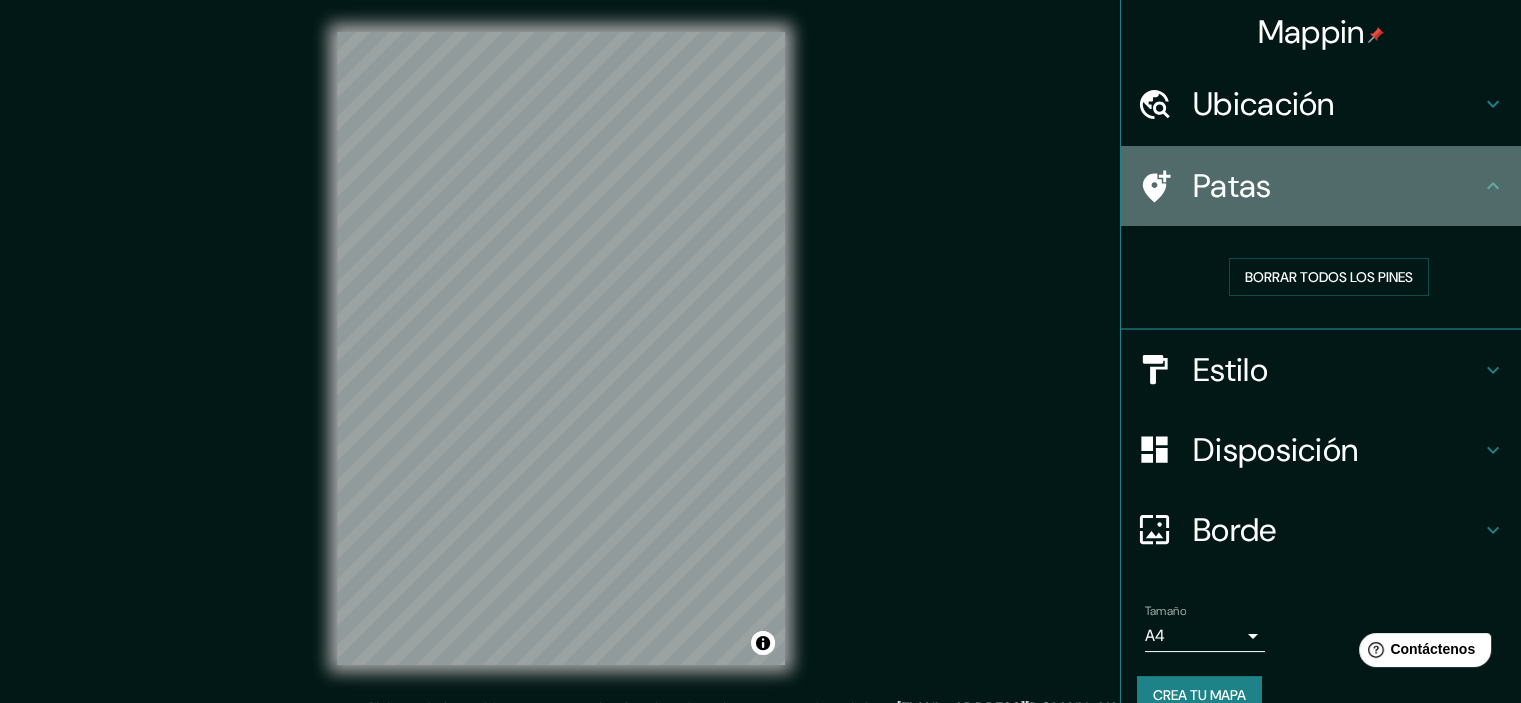 click on "Patas" at bounding box center (1232, 186) 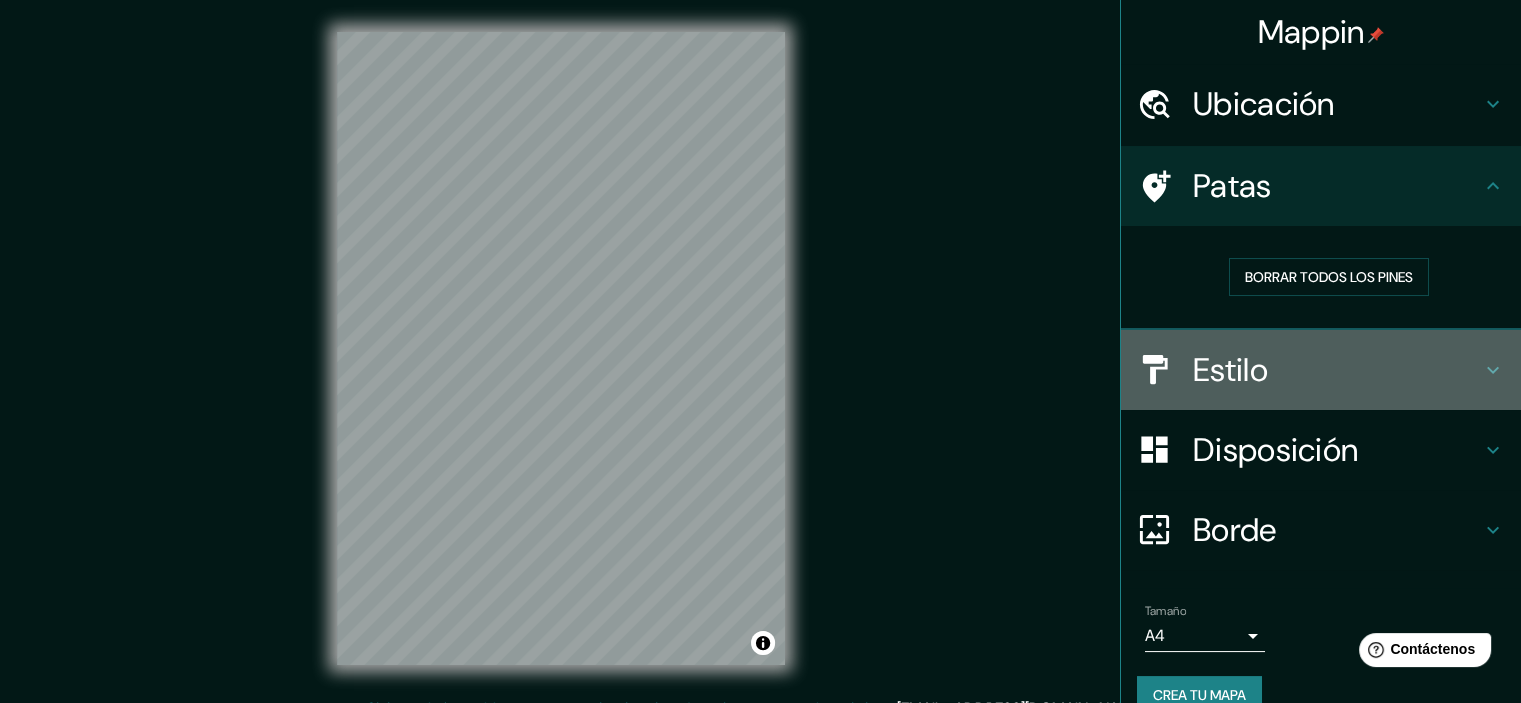 click on "Estilo" at bounding box center (1230, 370) 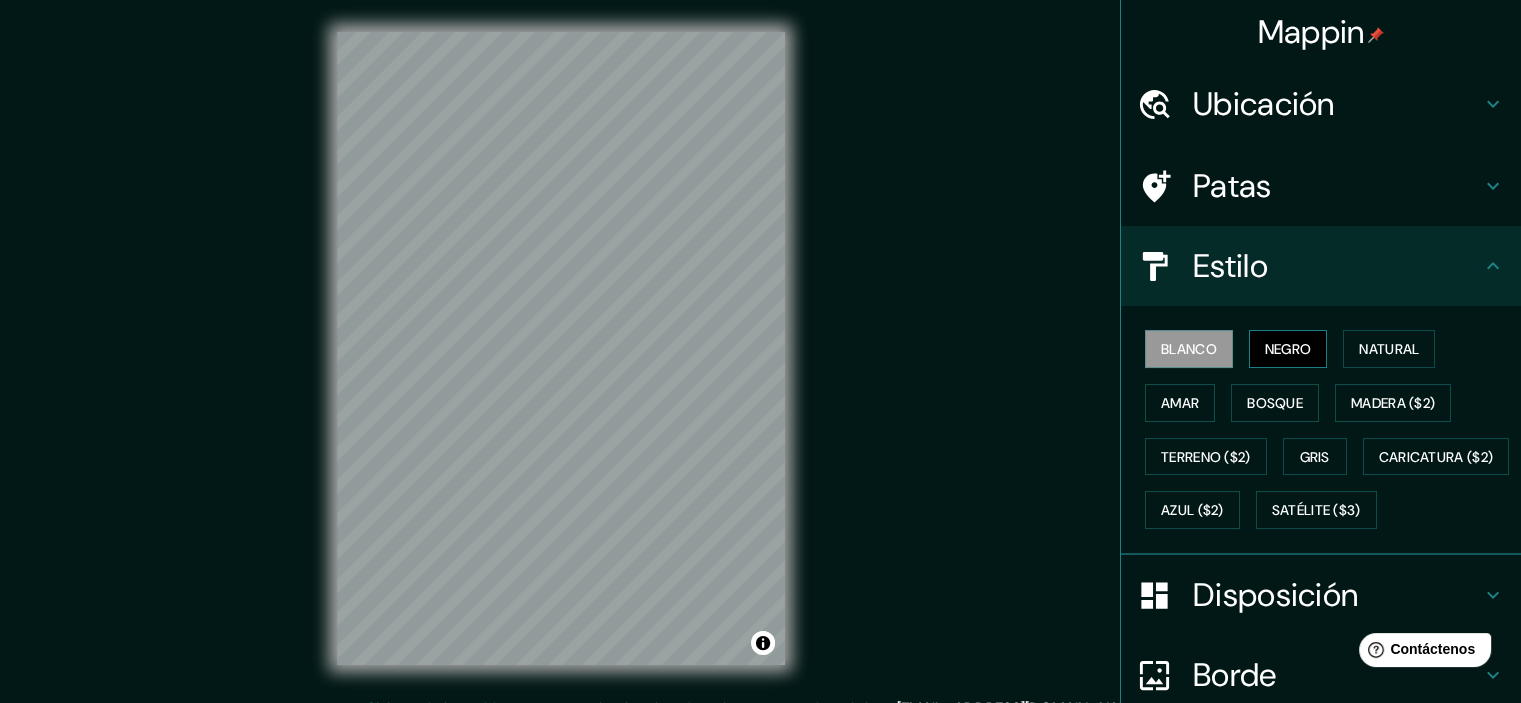 click on "Negro" at bounding box center (1288, 349) 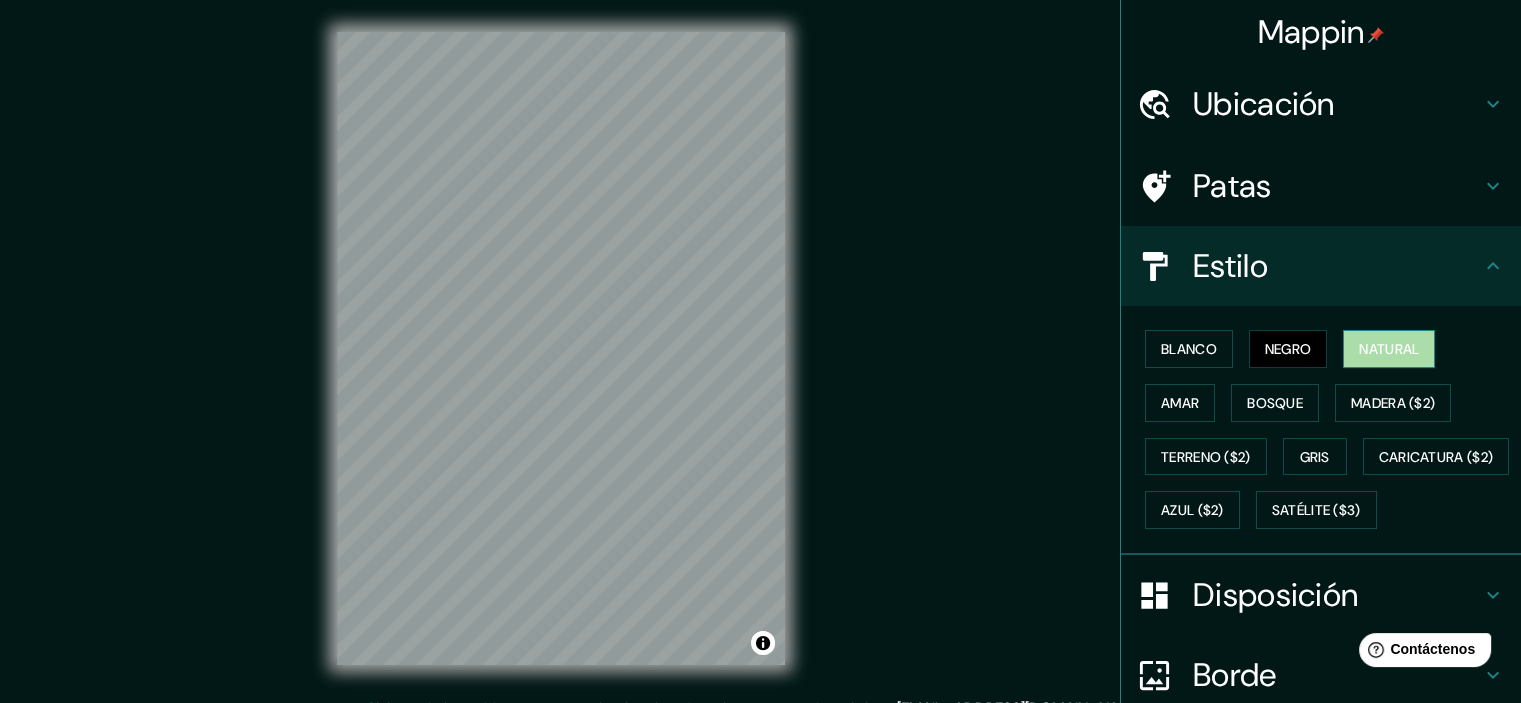 click on "Natural" at bounding box center [1389, 349] 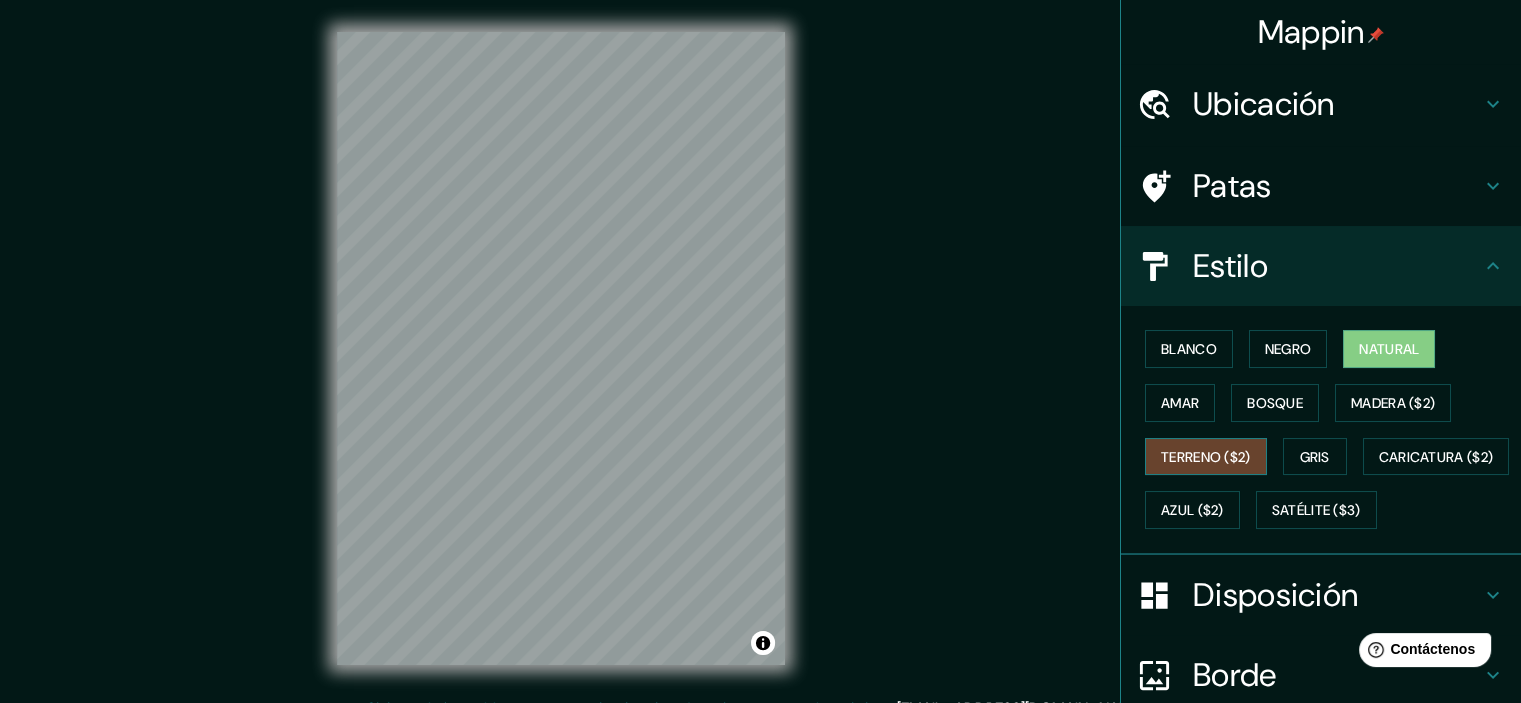 click on "Terreno ($2)" at bounding box center [1206, 457] 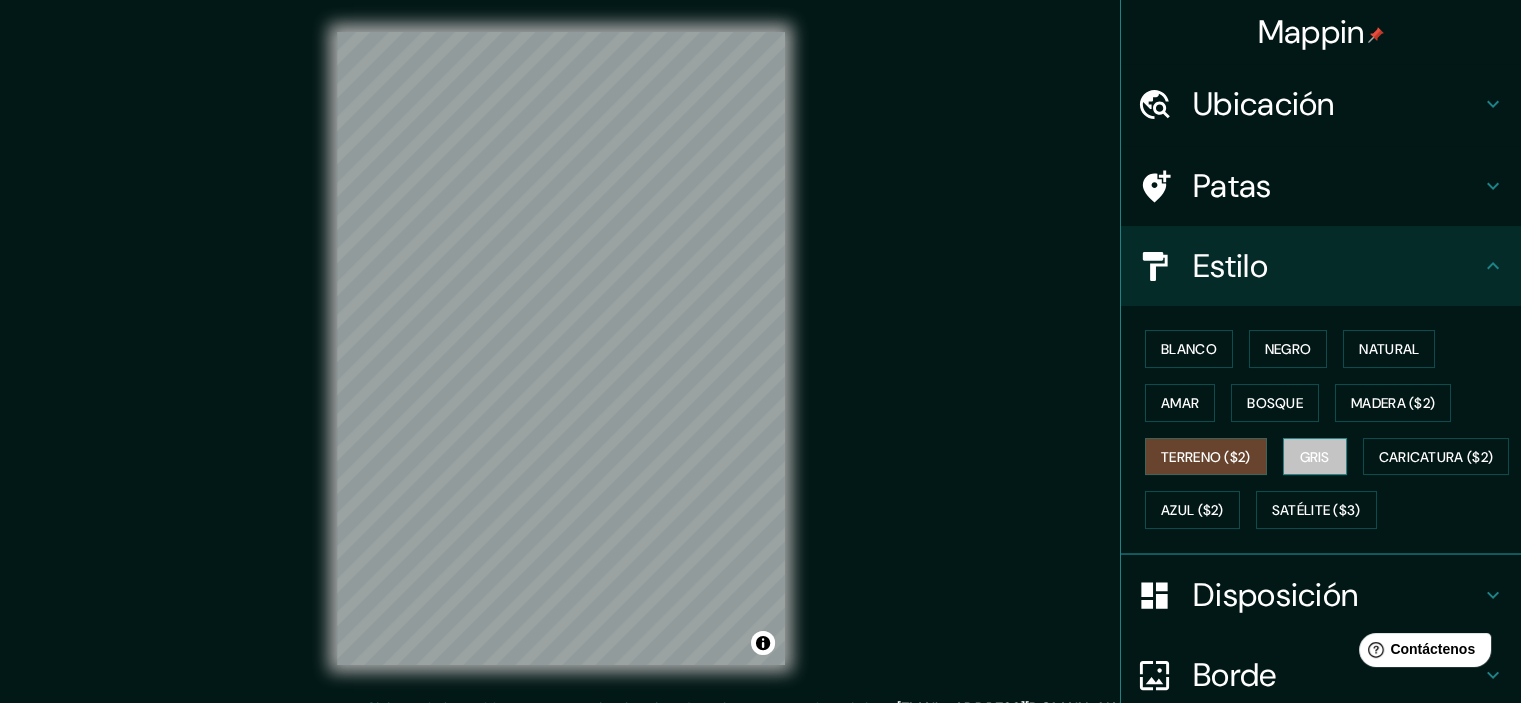 click on "Gris" at bounding box center [1315, 457] 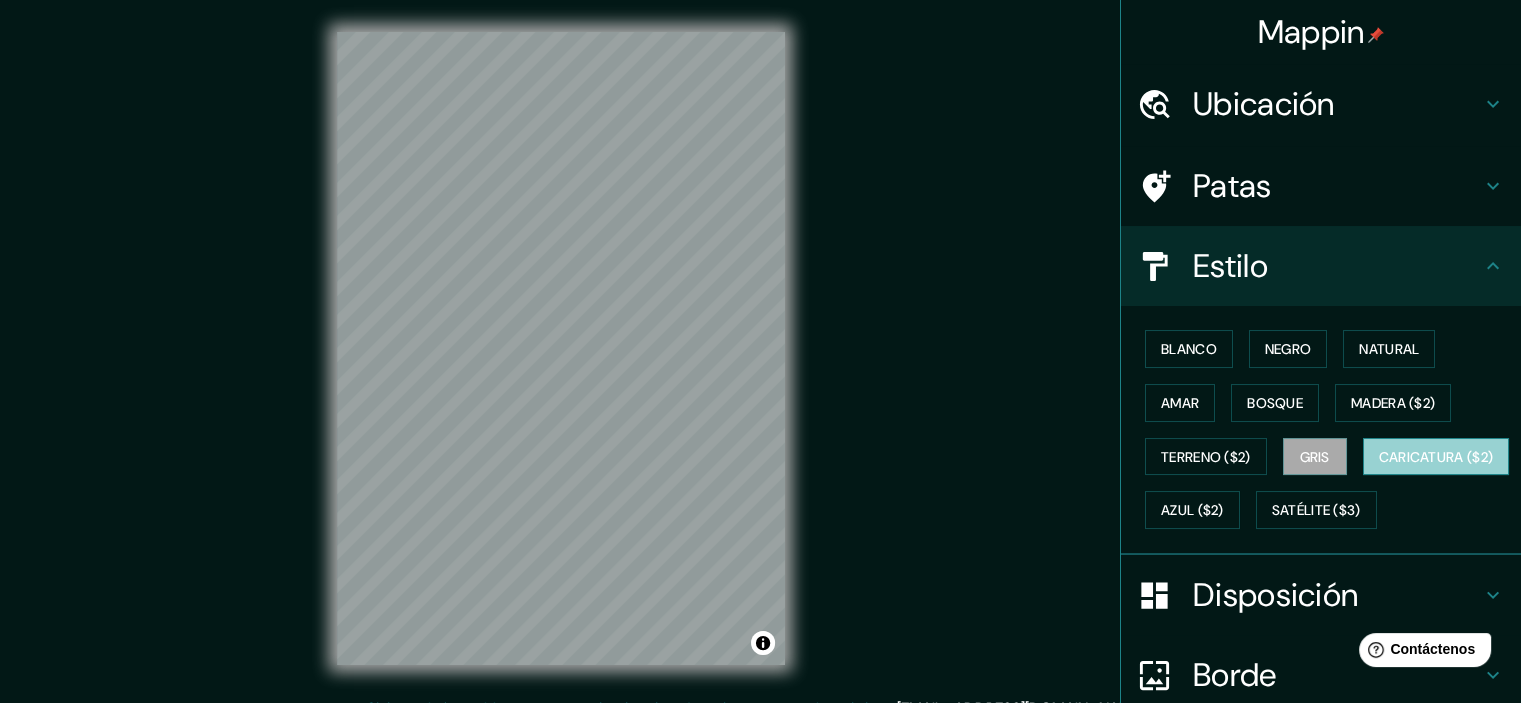 click on "Caricatura ($2)" at bounding box center (1436, 457) 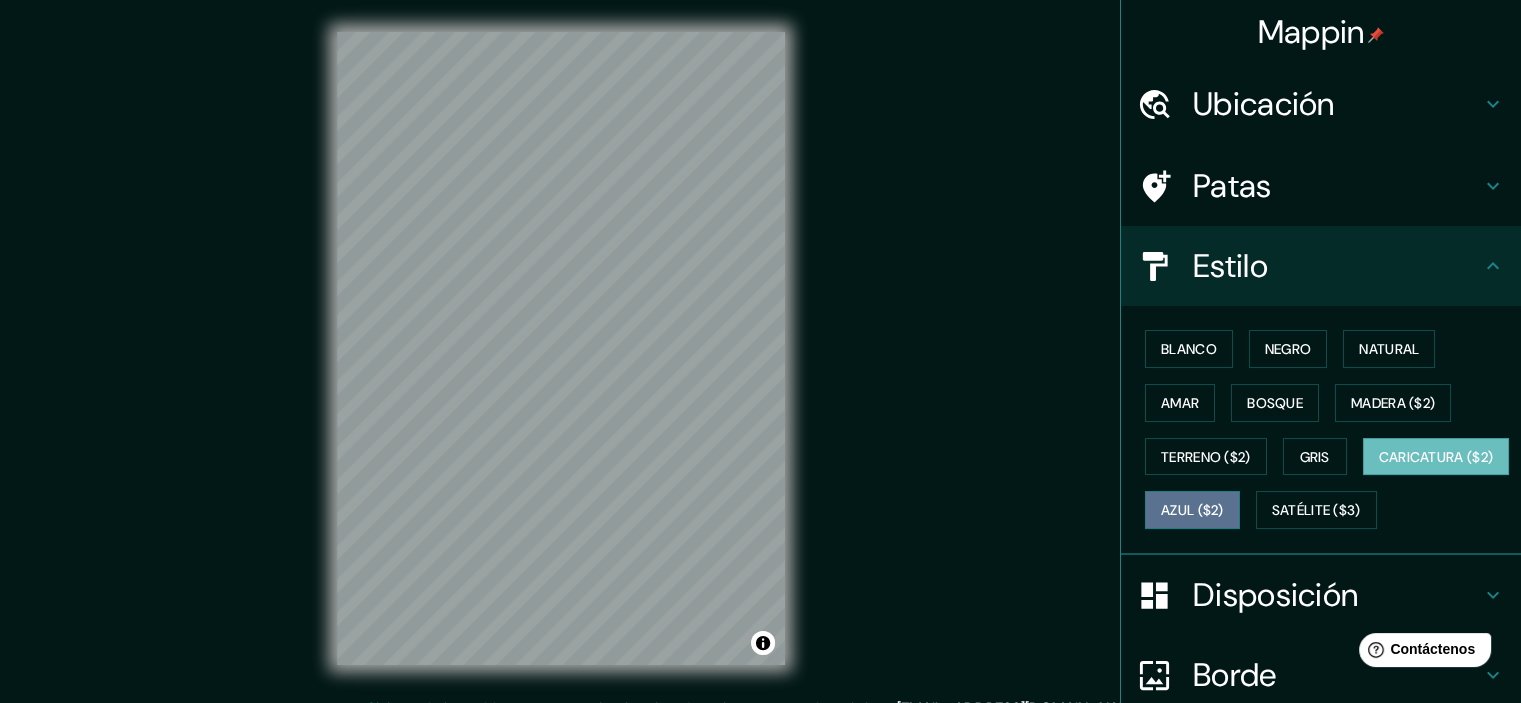 click on "Azul ($2)" at bounding box center [1192, 511] 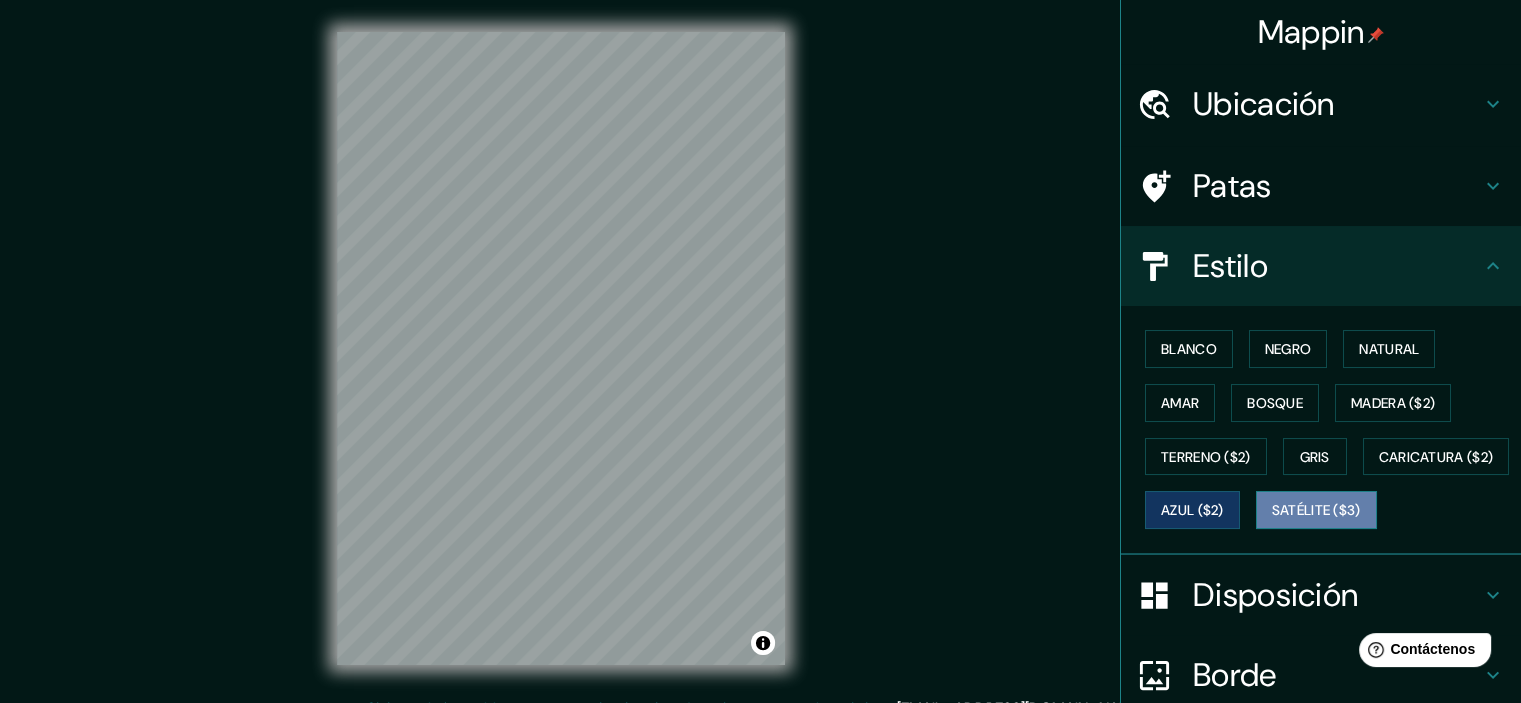 click on "Satélite ($3)" at bounding box center [1316, 511] 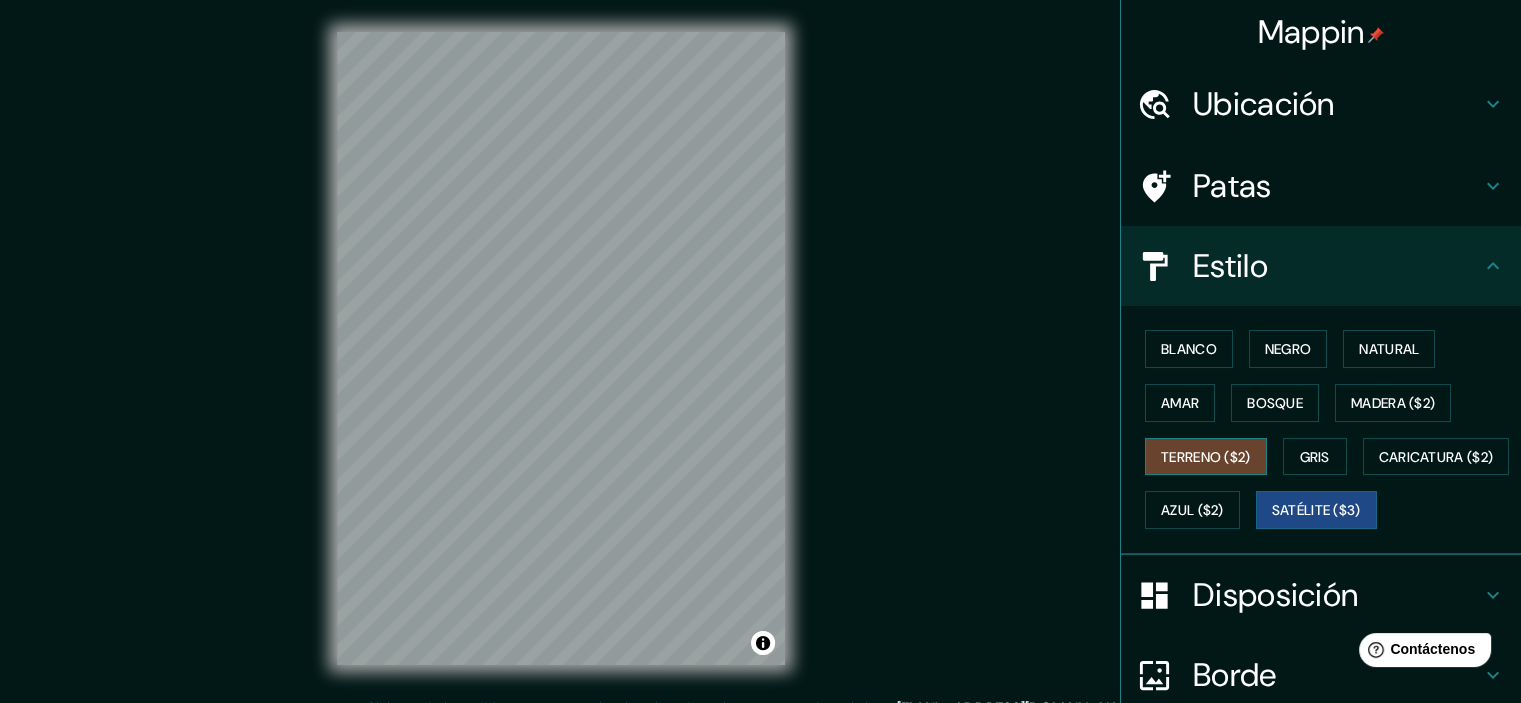 click on "Terreno ($2)" at bounding box center (1206, 457) 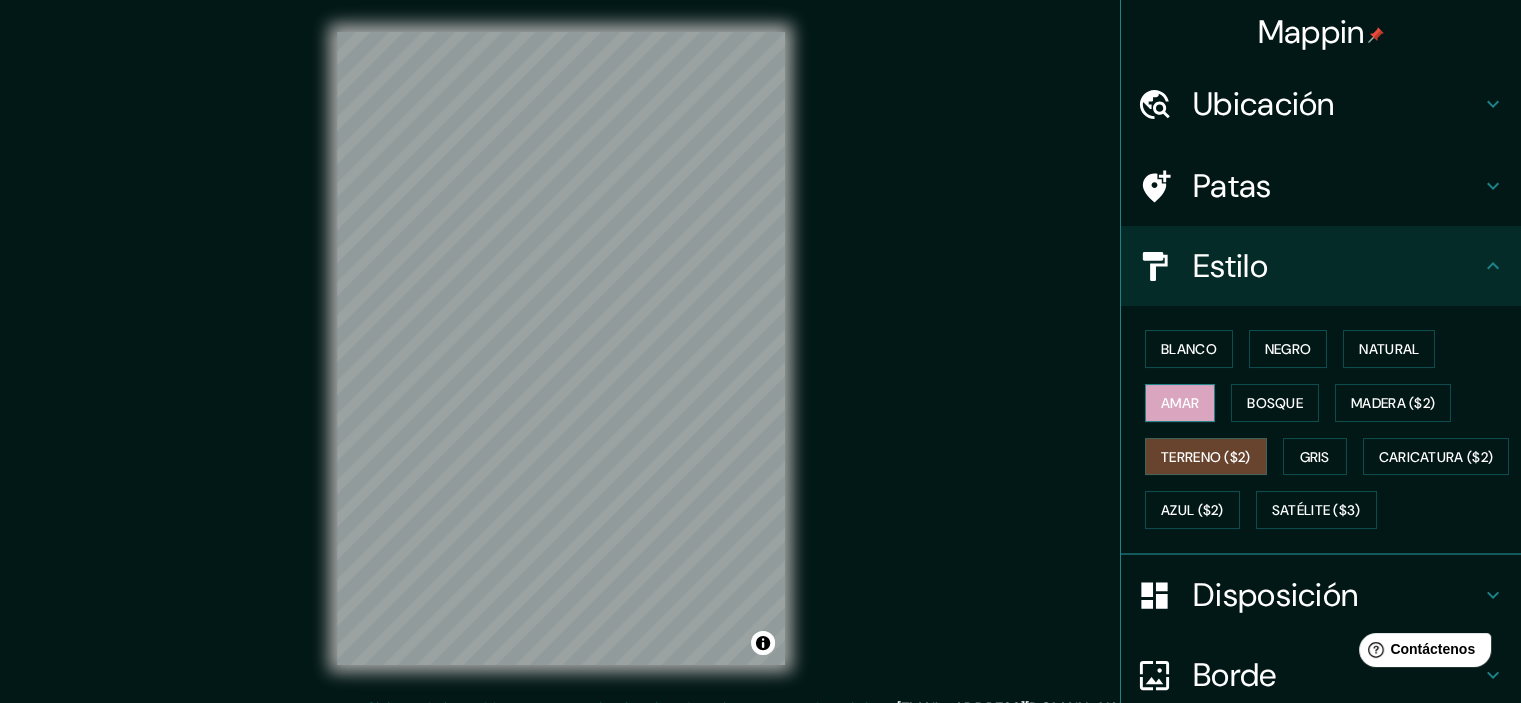 click on "Amar" at bounding box center [1180, 403] 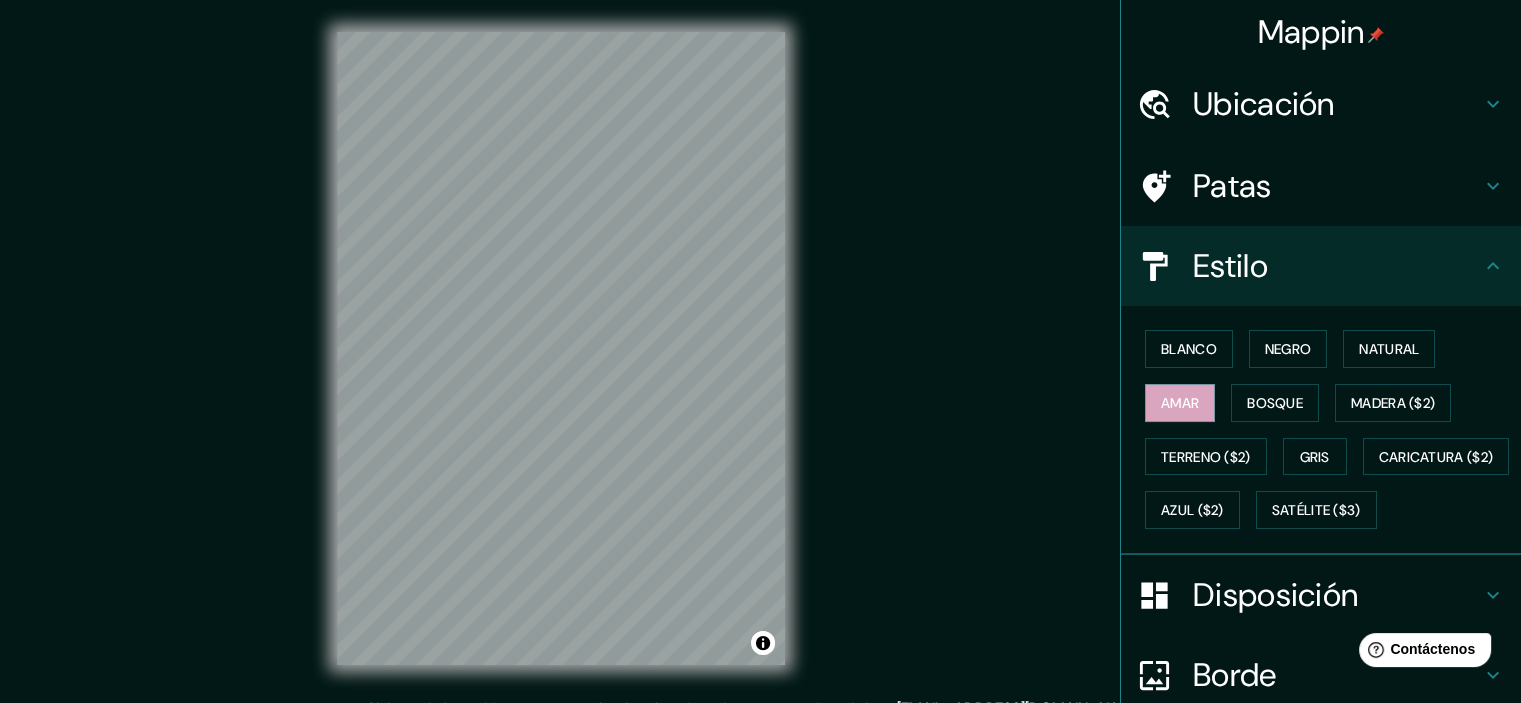 click on "Blanco Negro Natural Amar Bosque Madera ($2) Terreno ($2) Gris Caricatura ($2) Azul ($2) Satélite ($3)" at bounding box center [1329, 429] 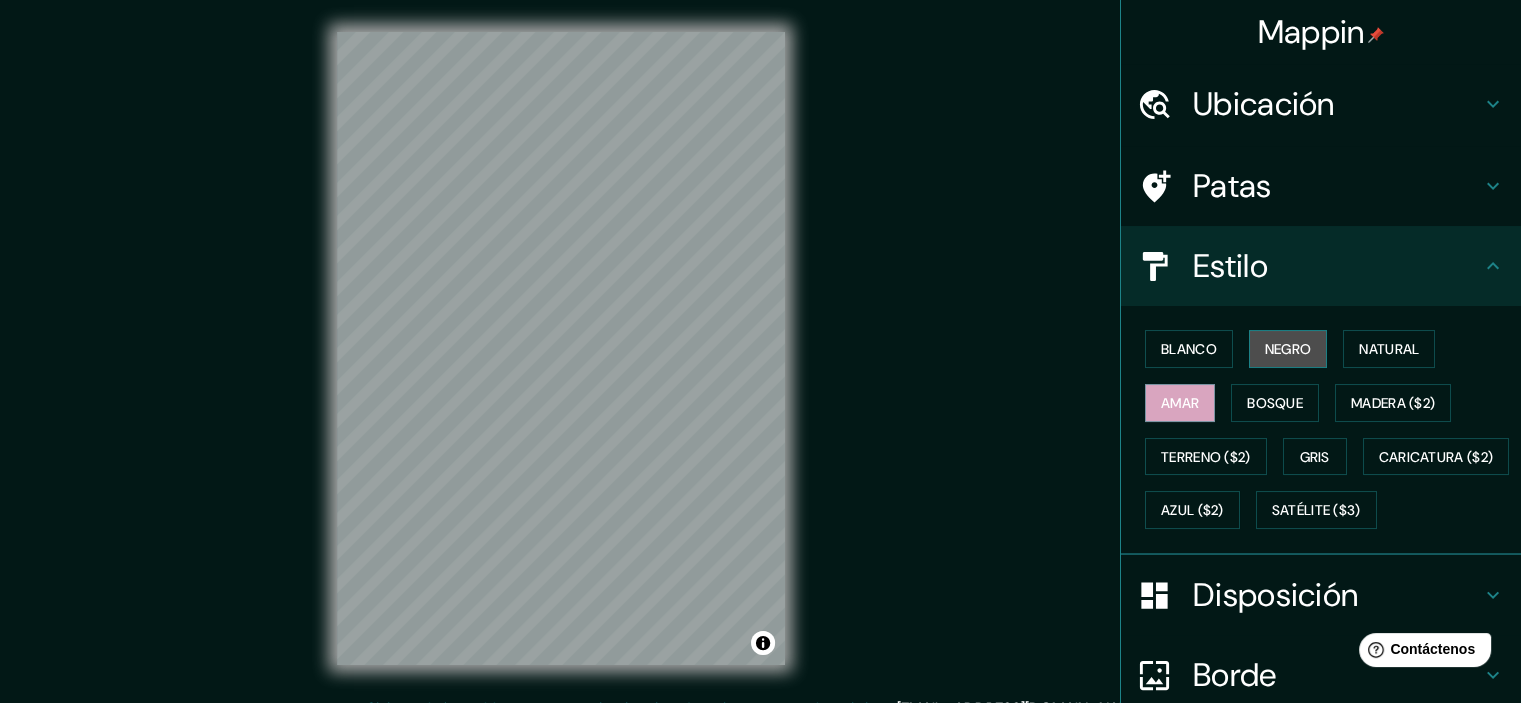 click on "Negro" at bounding box center [1288, 349] 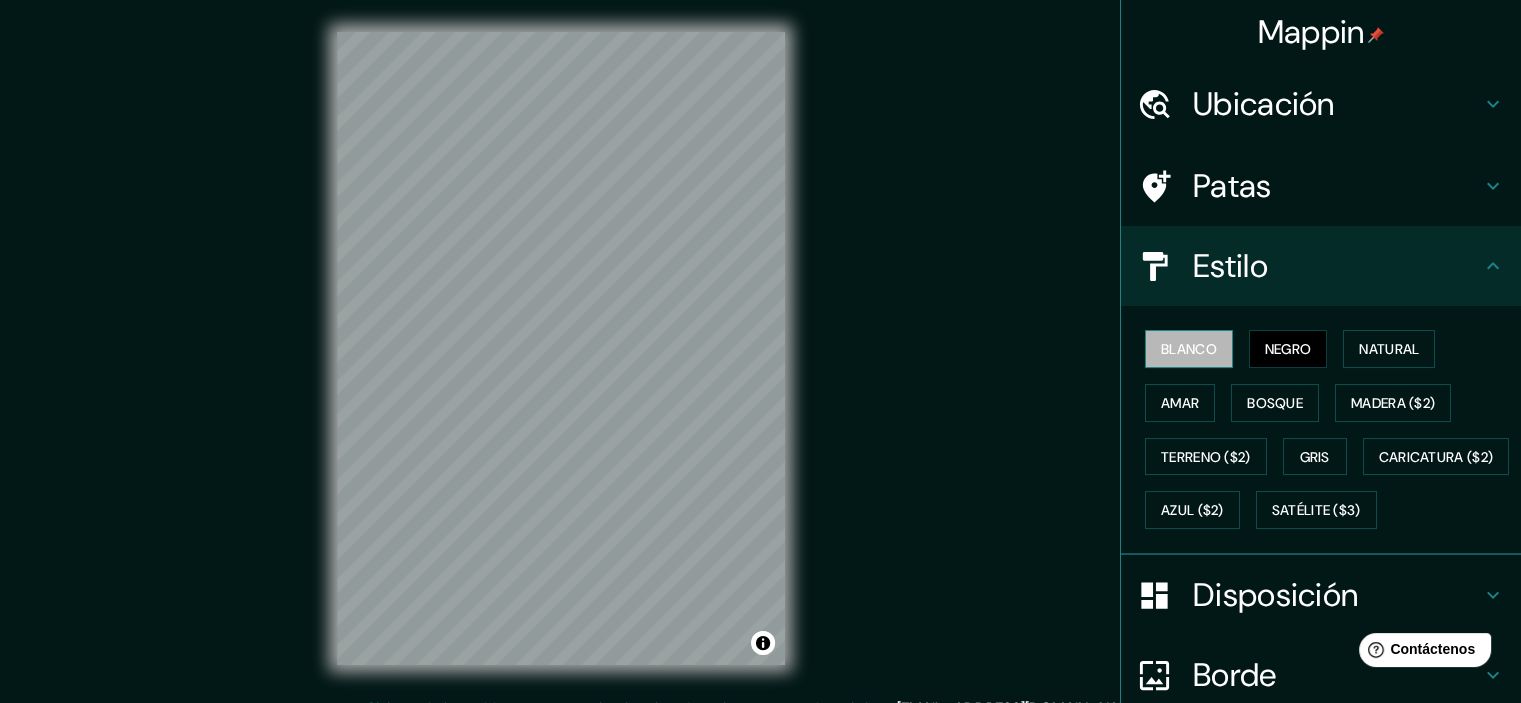 click on "Blanco" at bounding box center (1189, 349) 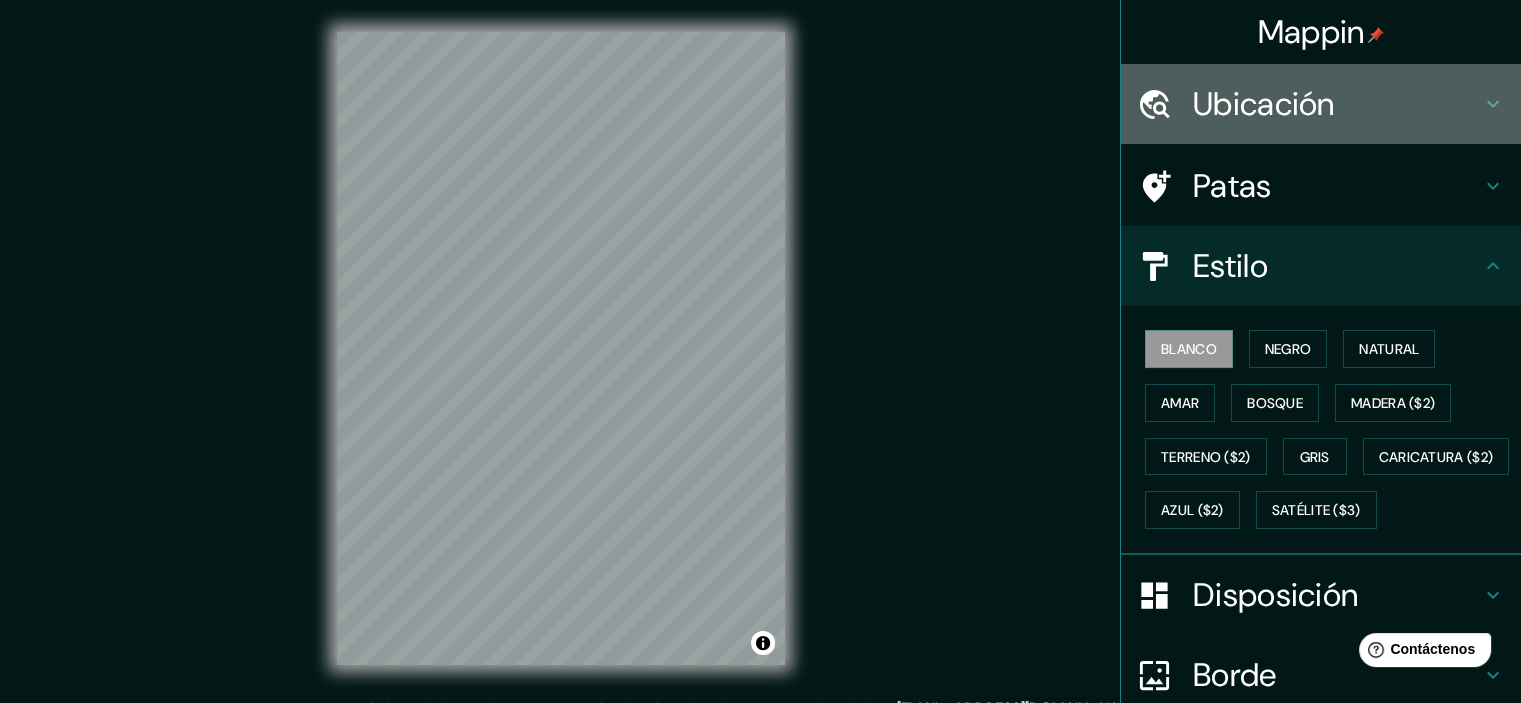 click on "Ubicación" at bounding box center (1337, 104) 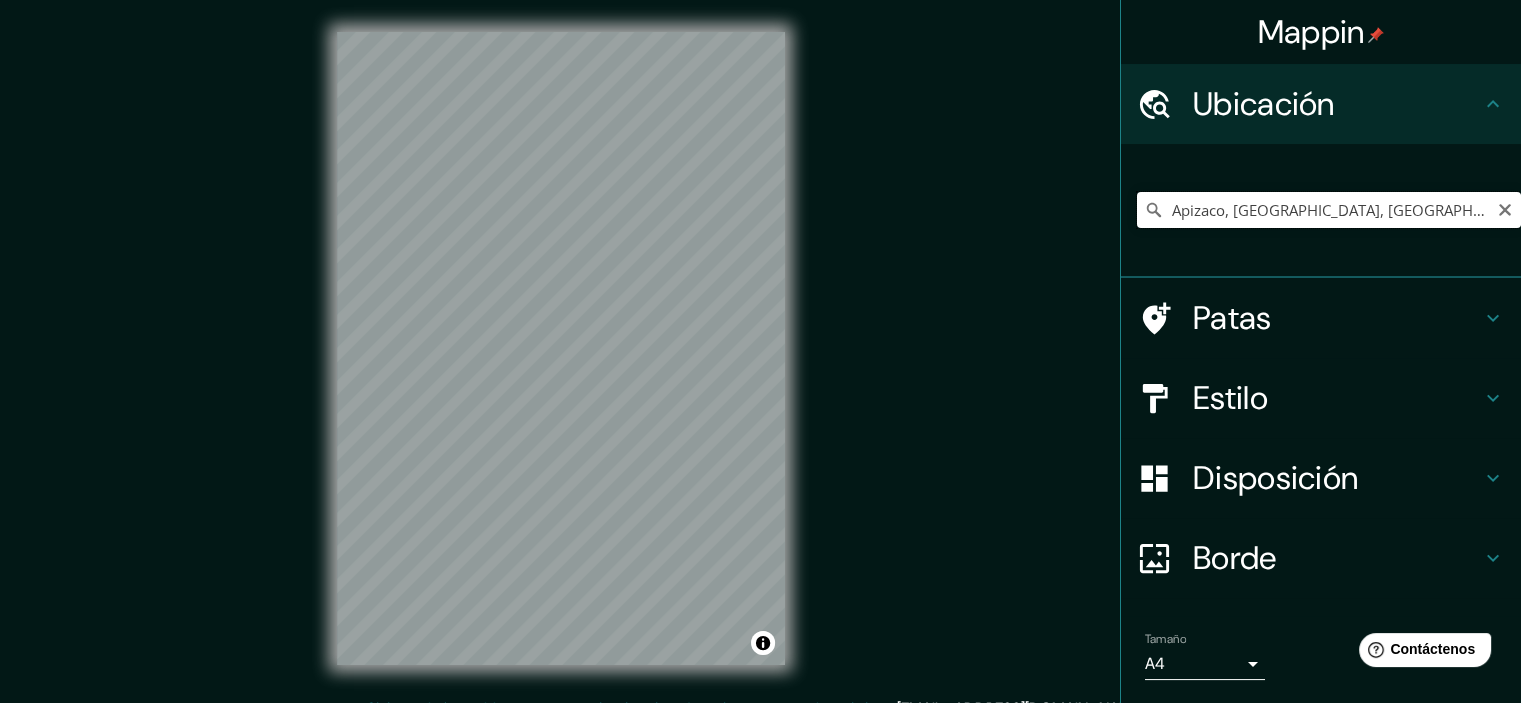 click on "Apizaco, [GEOGRAPHIC_DATA], [GEOGRAPHIC_DATA]" at bounding box center [1329, 210] 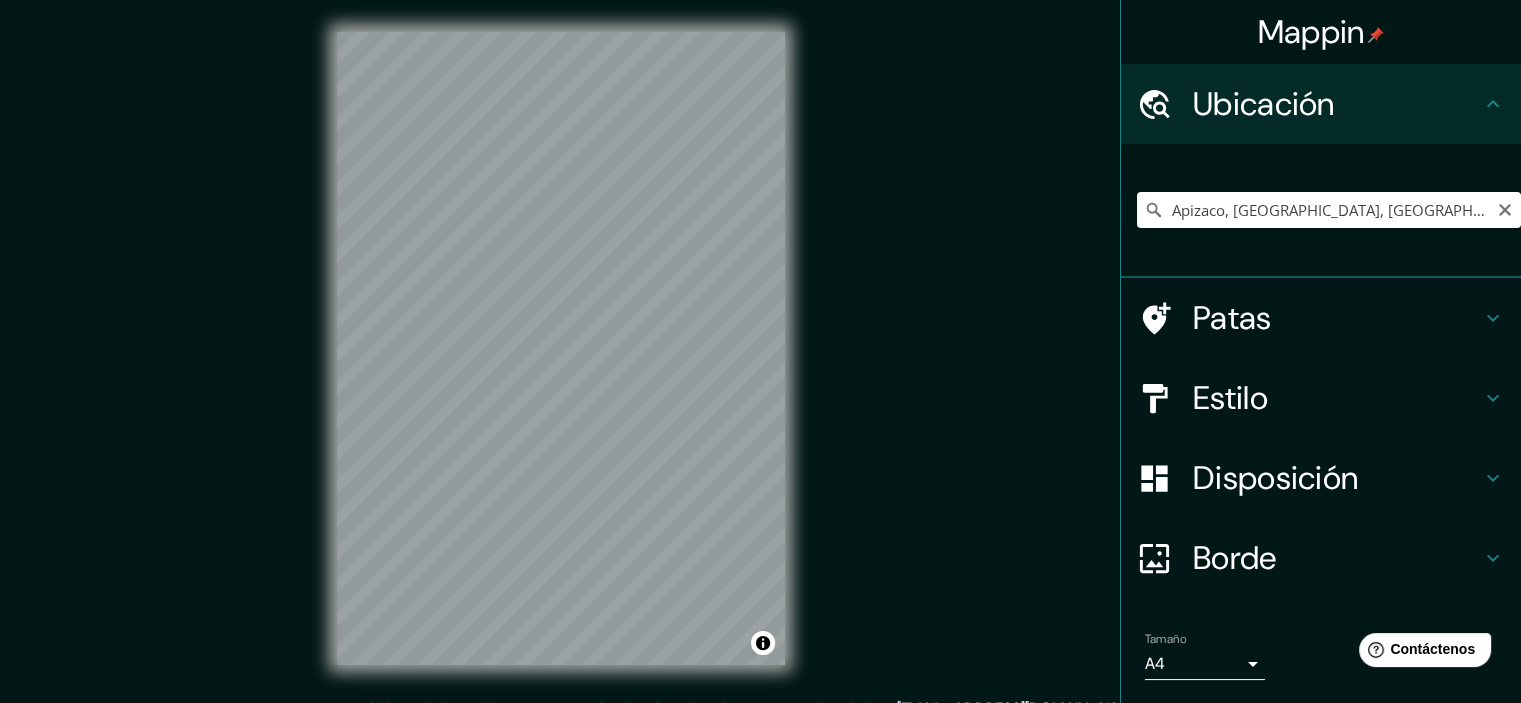 click 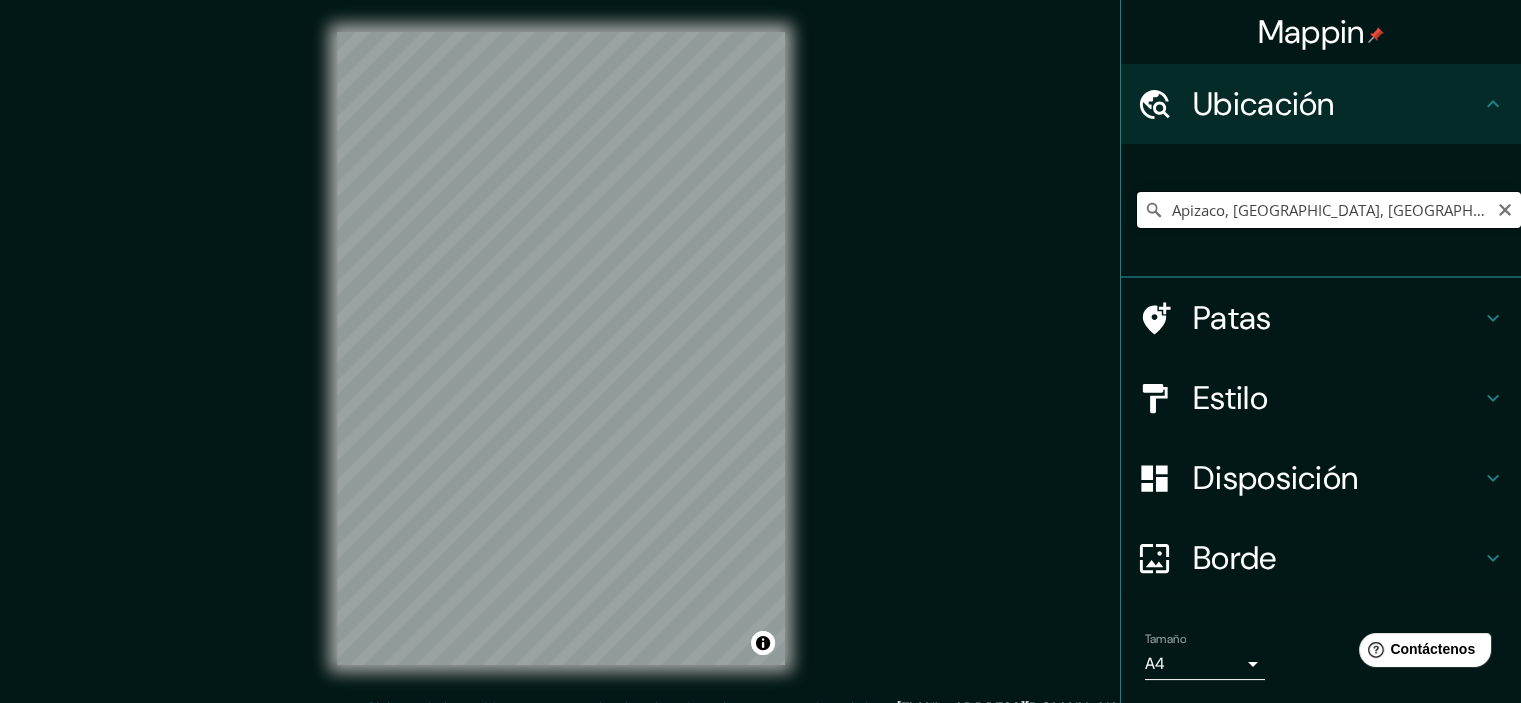 click on "Apizaco, [GEOGRAPHIC_DATA], [GEOGRAPHIC_DATA]" at bounding box center (1329, 210) 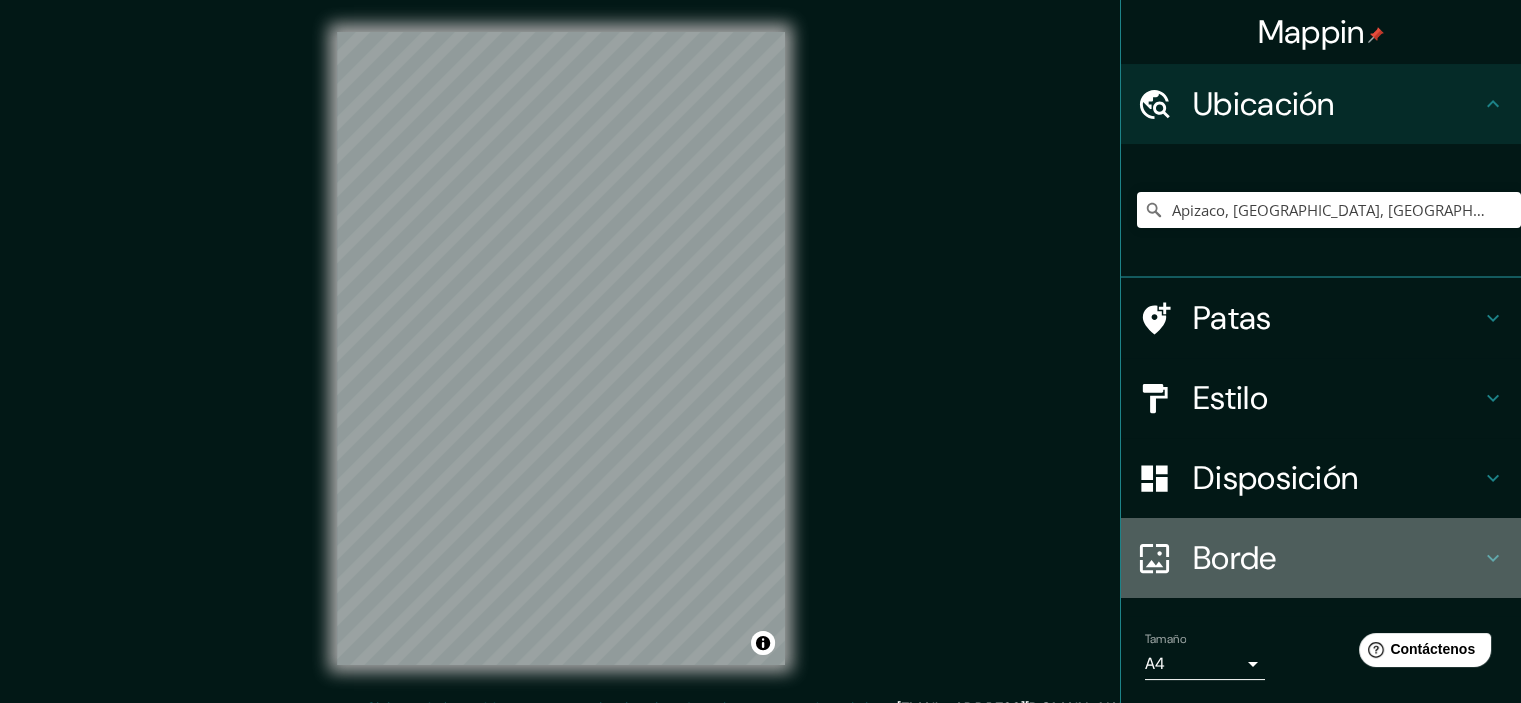 click on "Borde" at bounding box center [1235, 558] 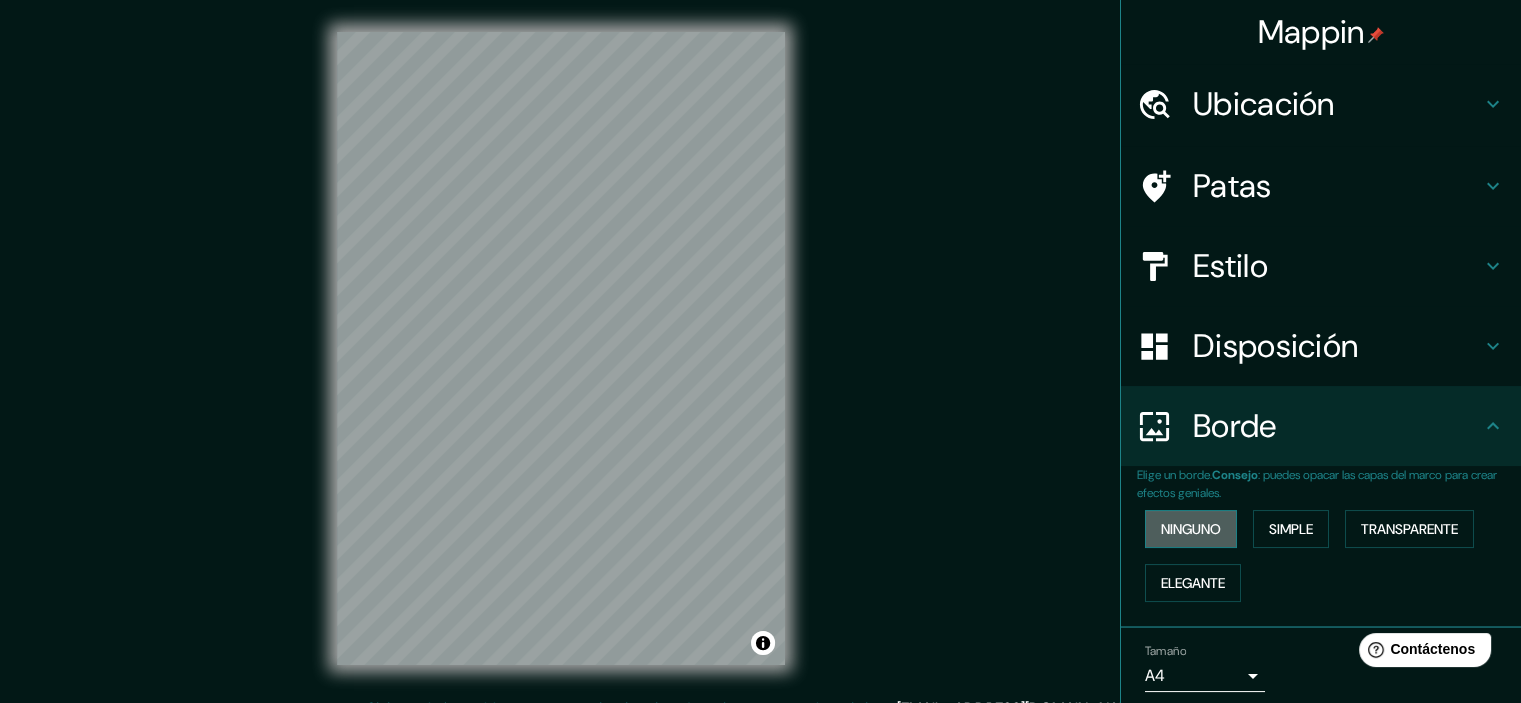 click on "Ninguno" at bounding box center [1191, 529] 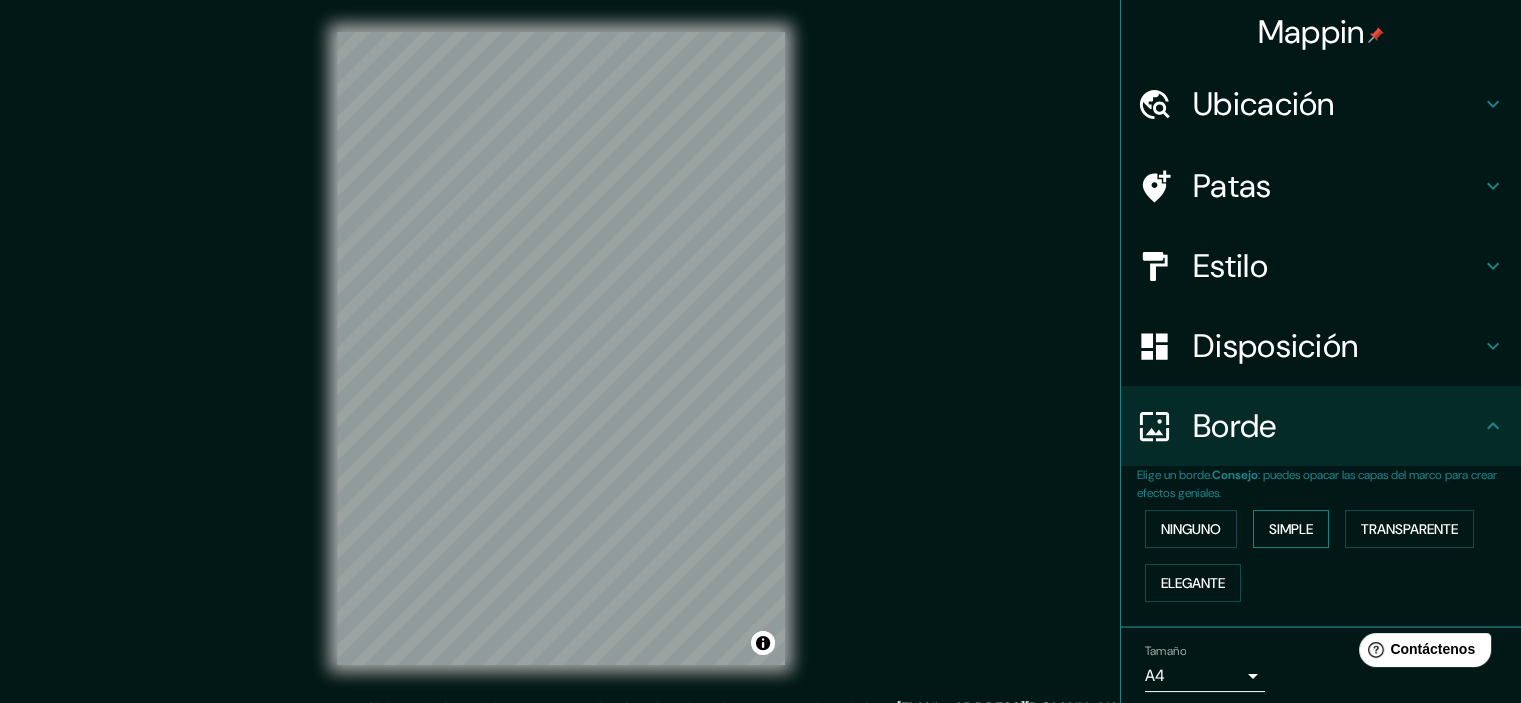 click on "Simple" at bounding box center (1291, 529) 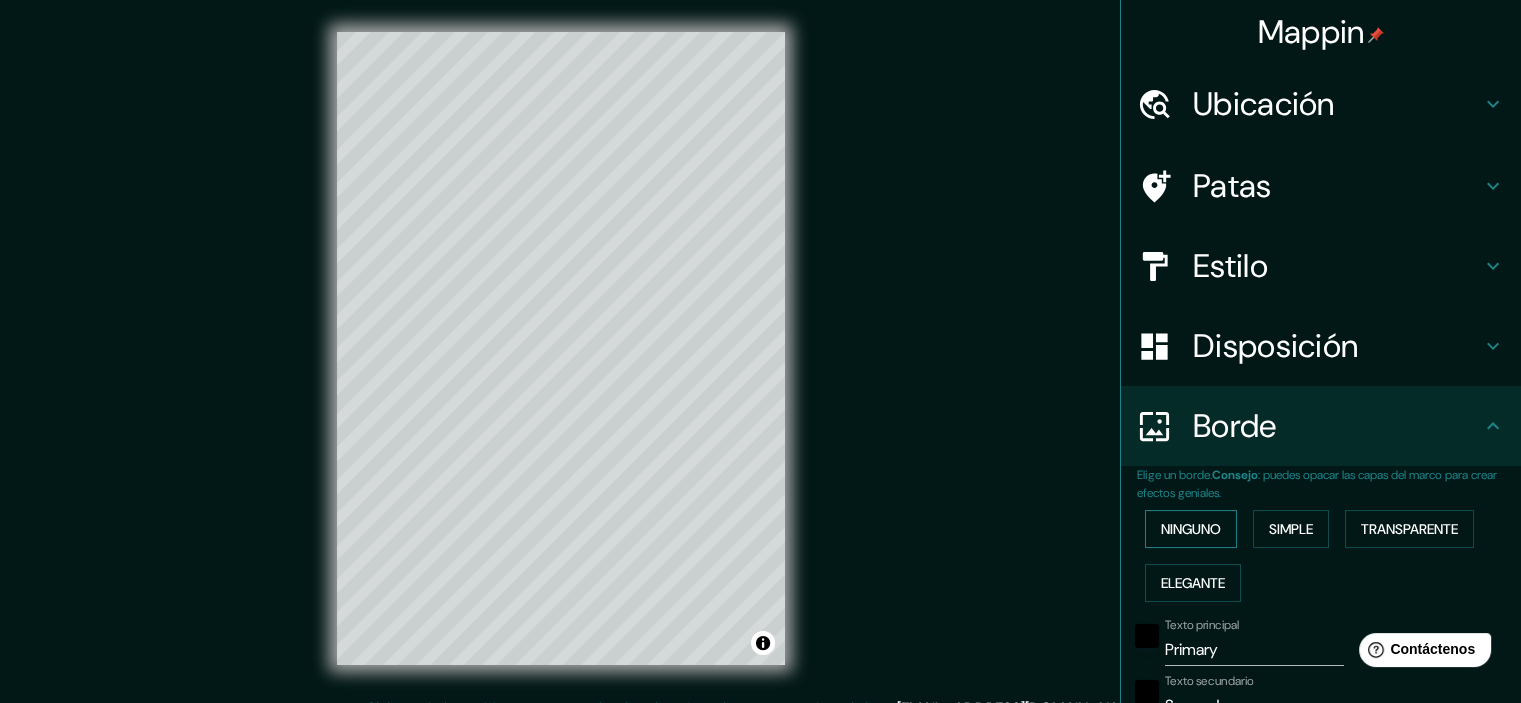click on "Ninguno" at bounding box center [1191, 529] 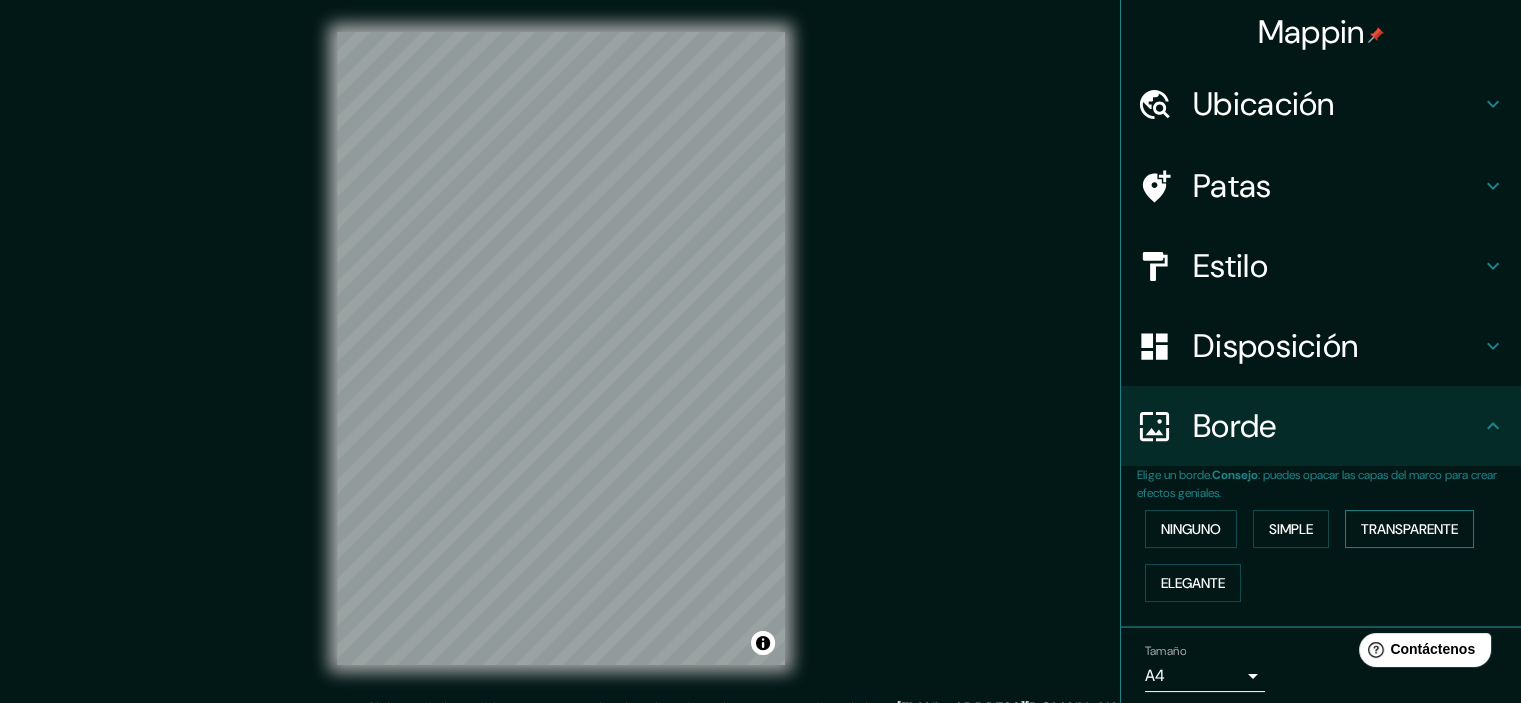 click on "Transparente" at bounding box center [1409, 529] 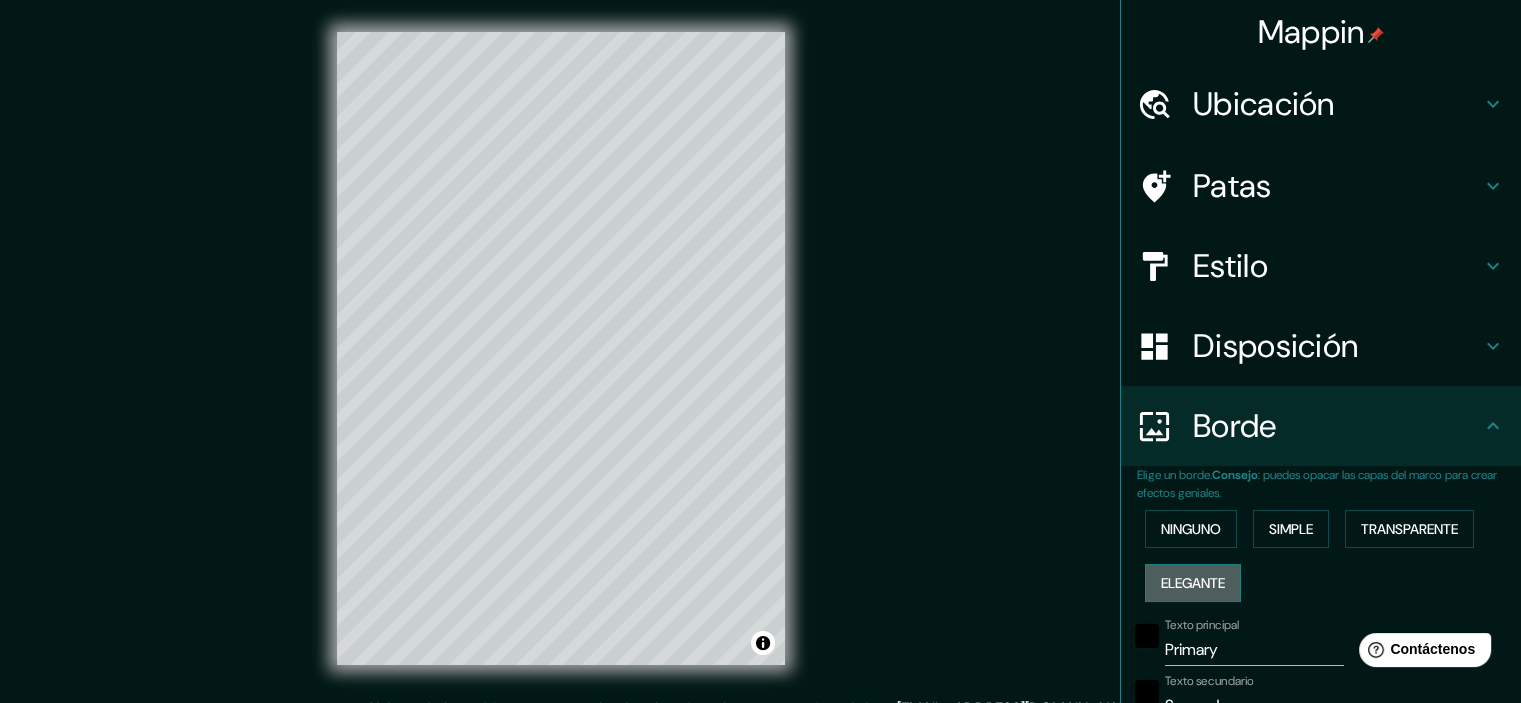 click on "Elegante" at bounding box center (1193, 583) 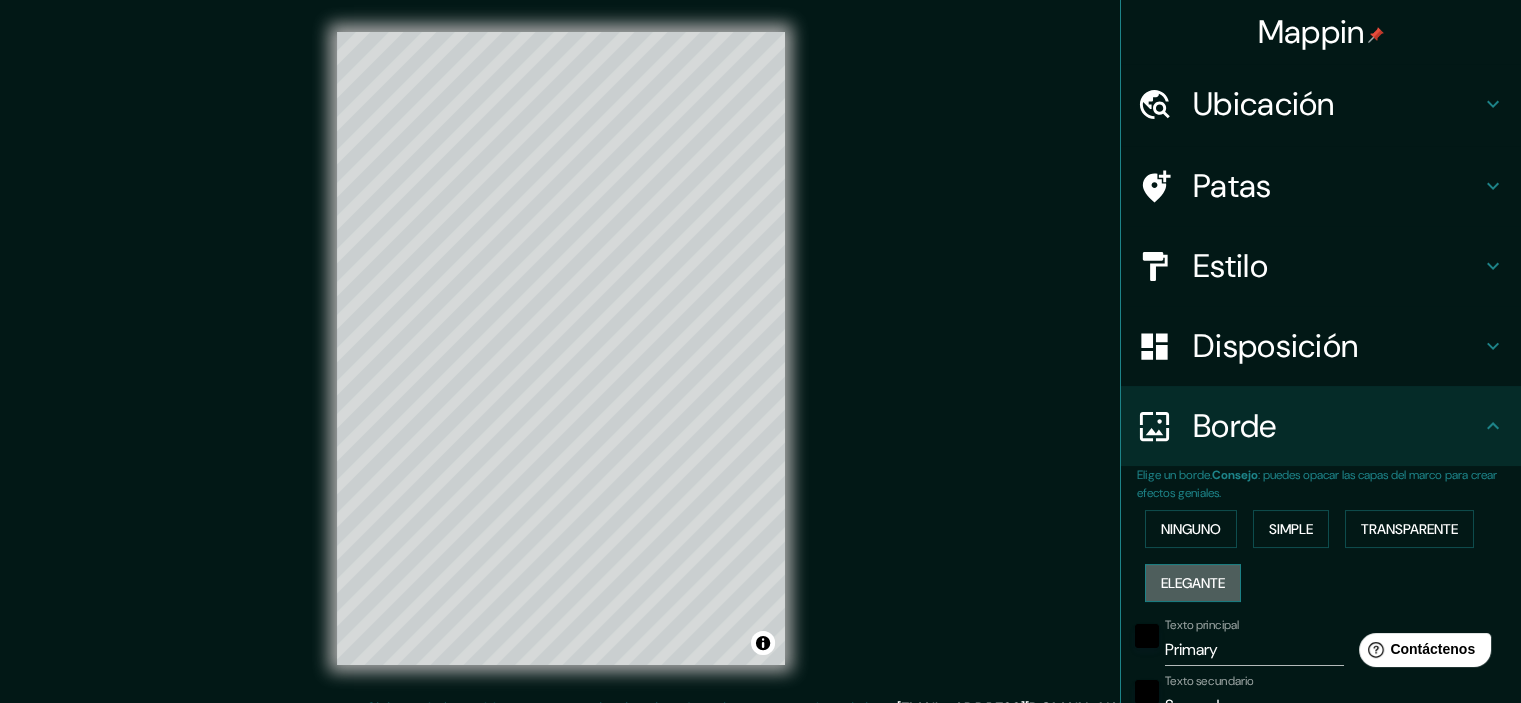 type on "179" 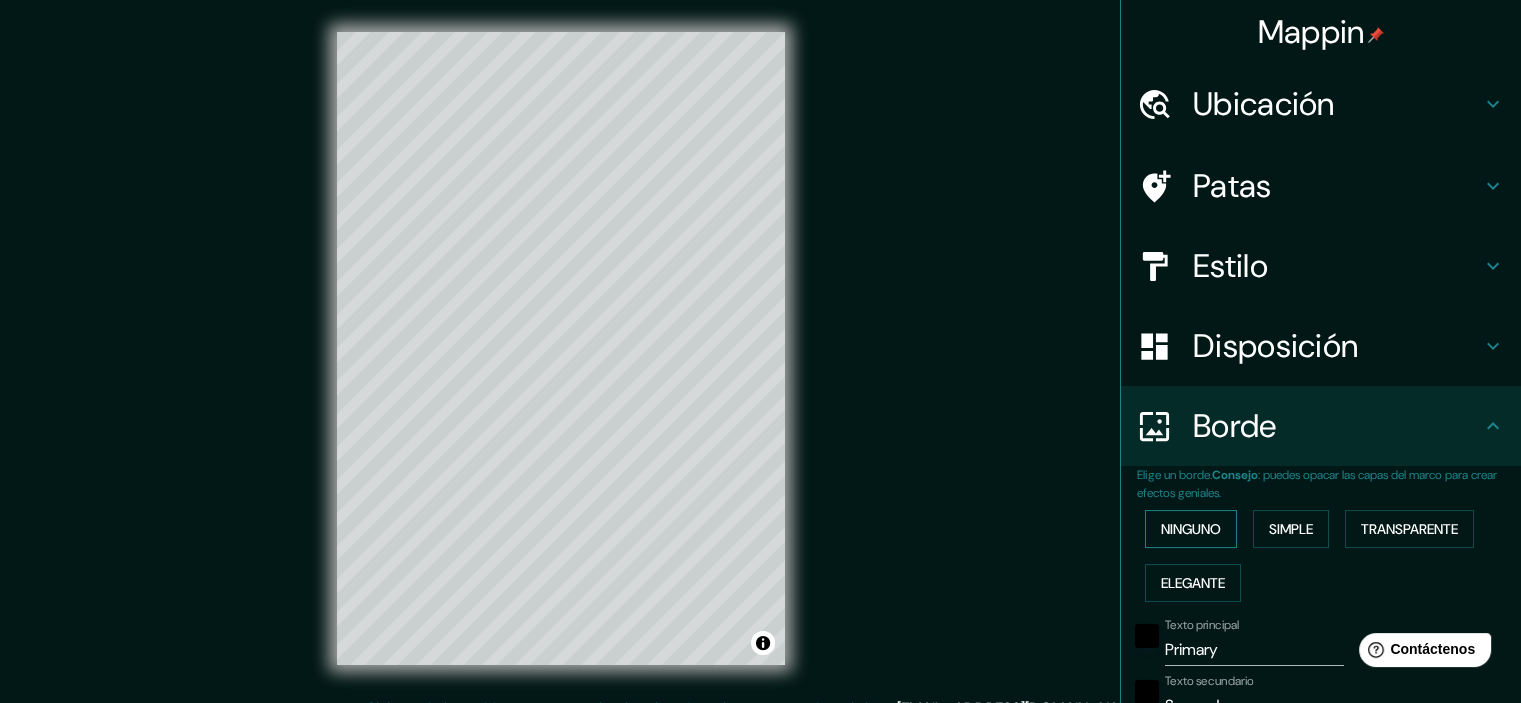 click on "Ninguno" at bounding box center (1191, 529) 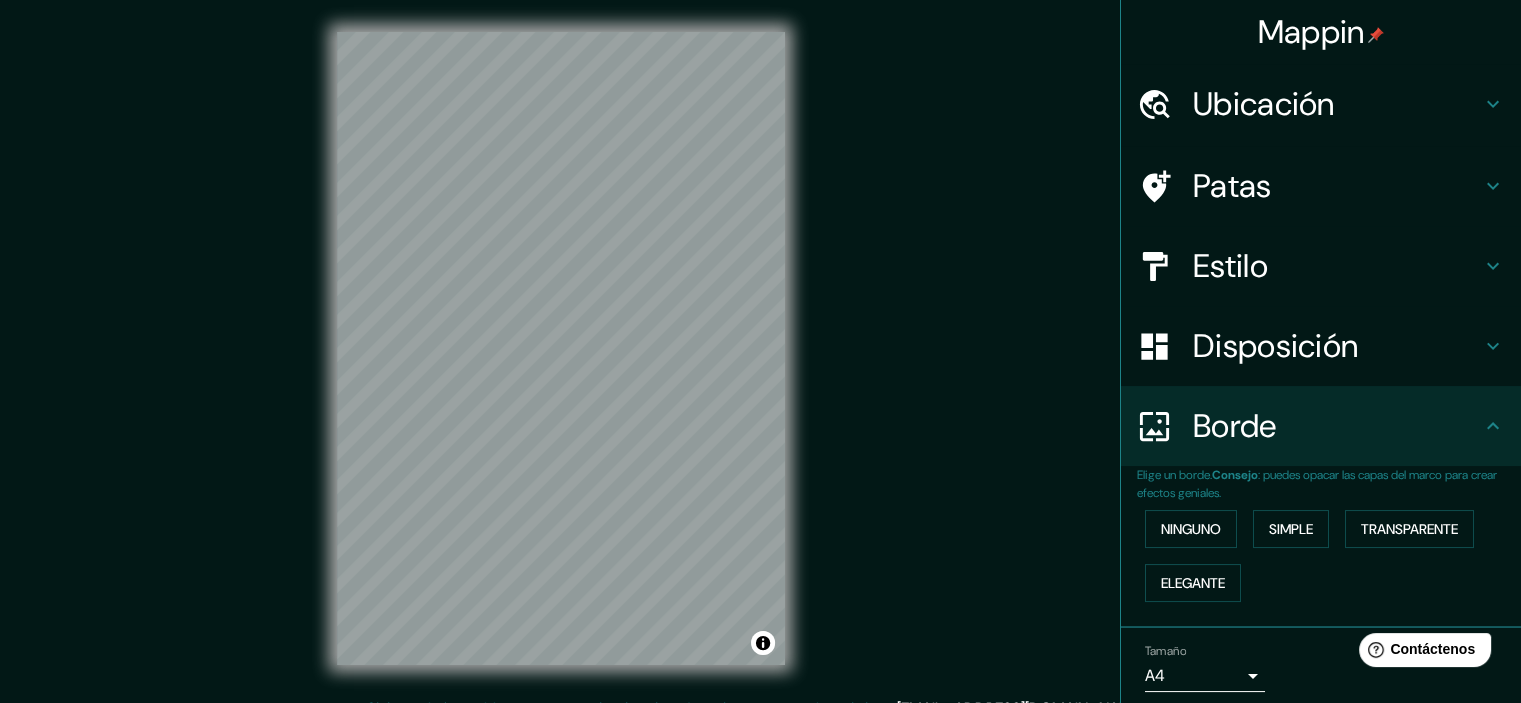 click on "Borde" at bounding box center [1235, 426] 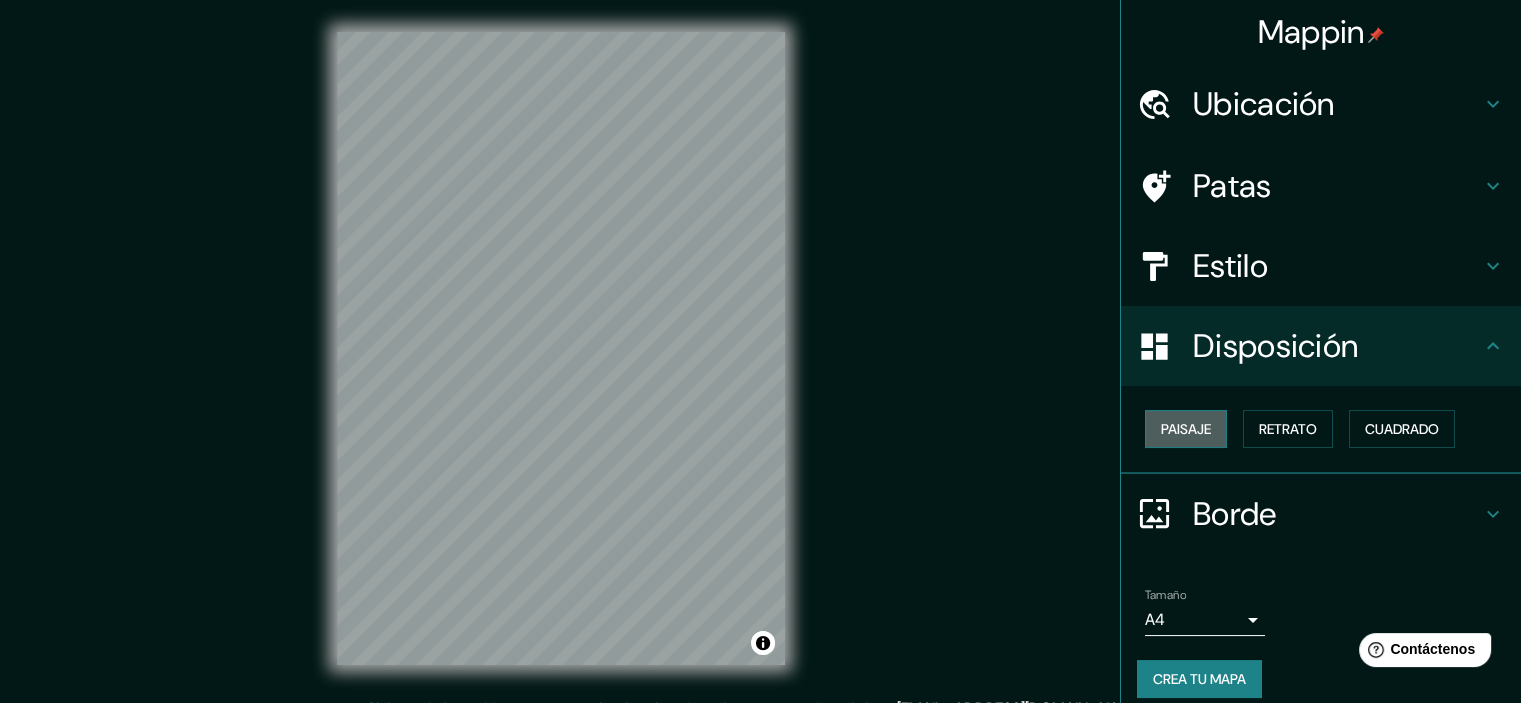 click on "Paisaje" at bounding box center (1186, 429) 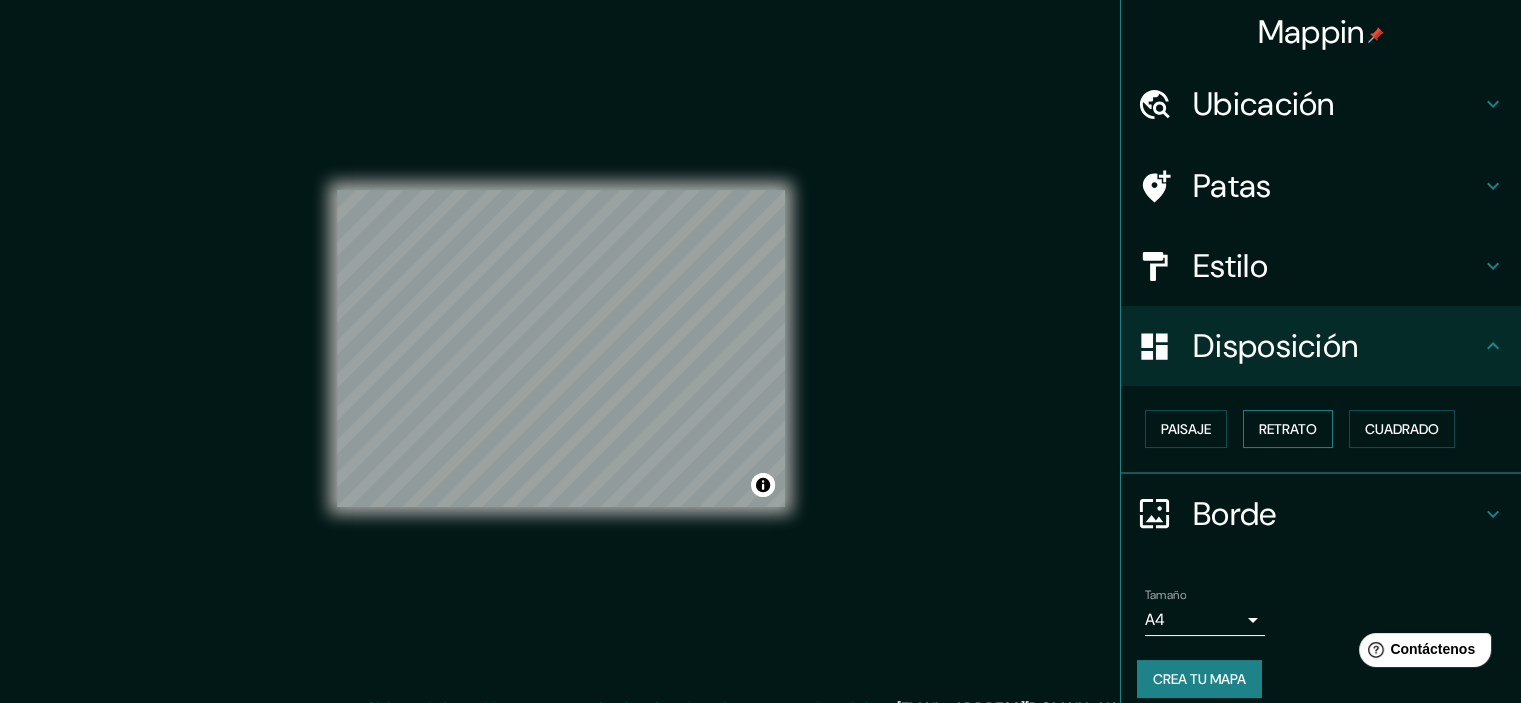 click on "Retrato" at bounding box center [1288, 429] 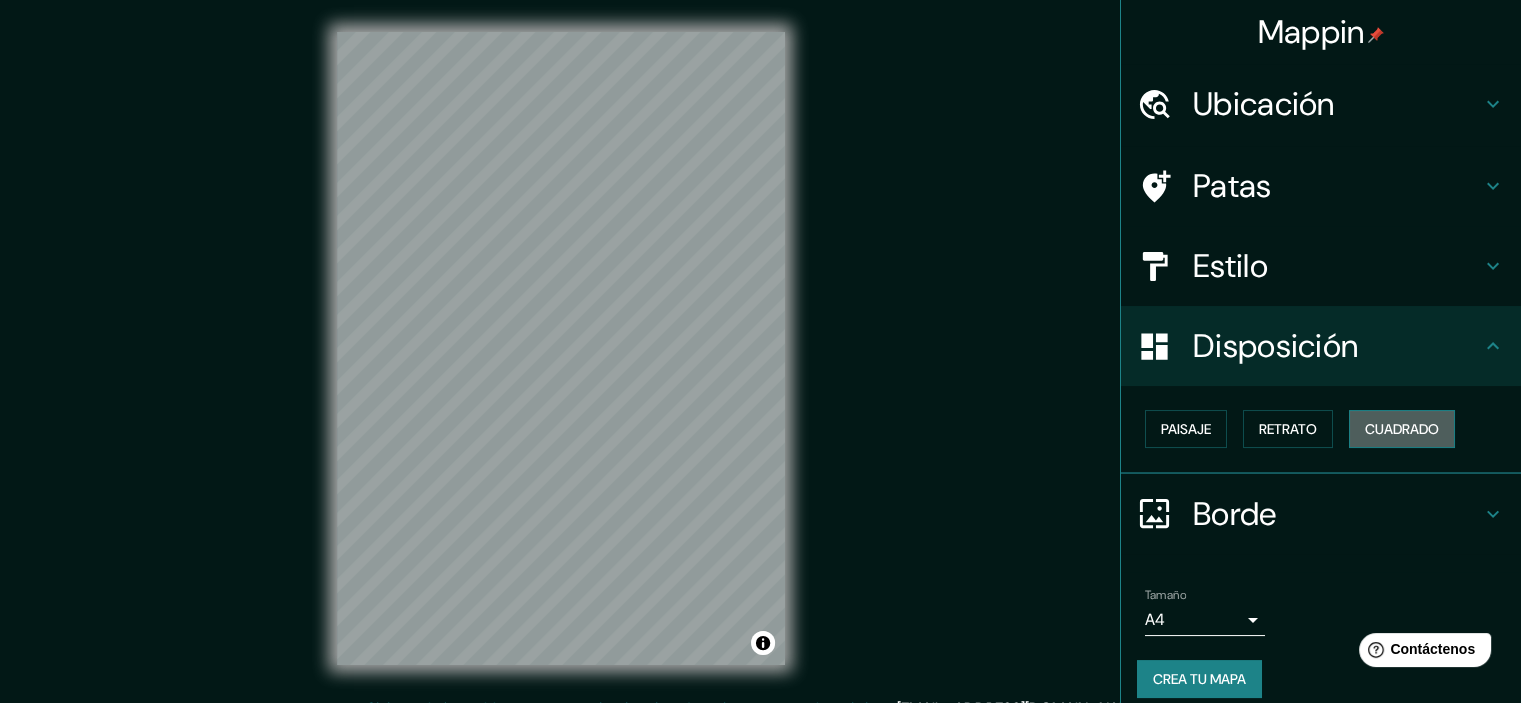 click on "Cuadrado" at bounding box center [1402, 429] 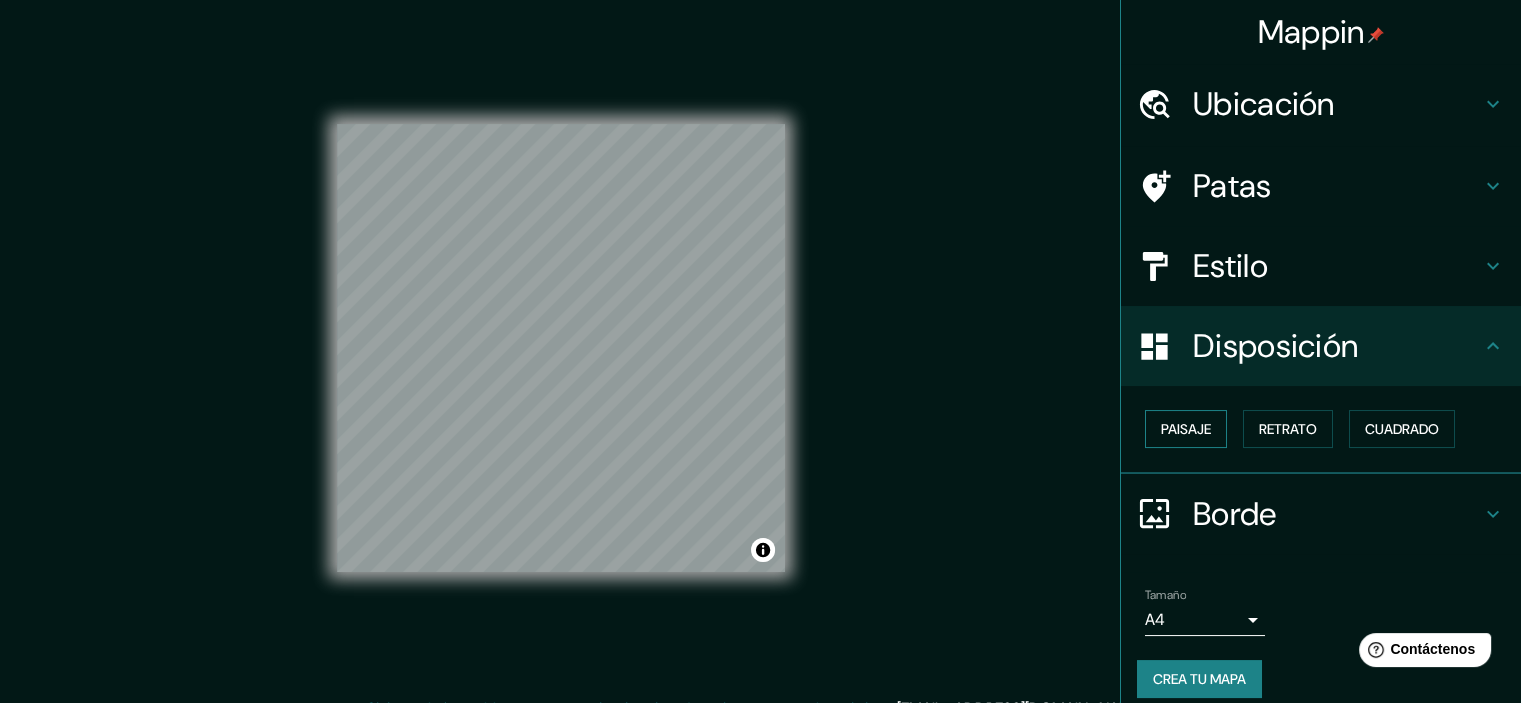 click on "Paisaje" at bounding box center (1186, 429) 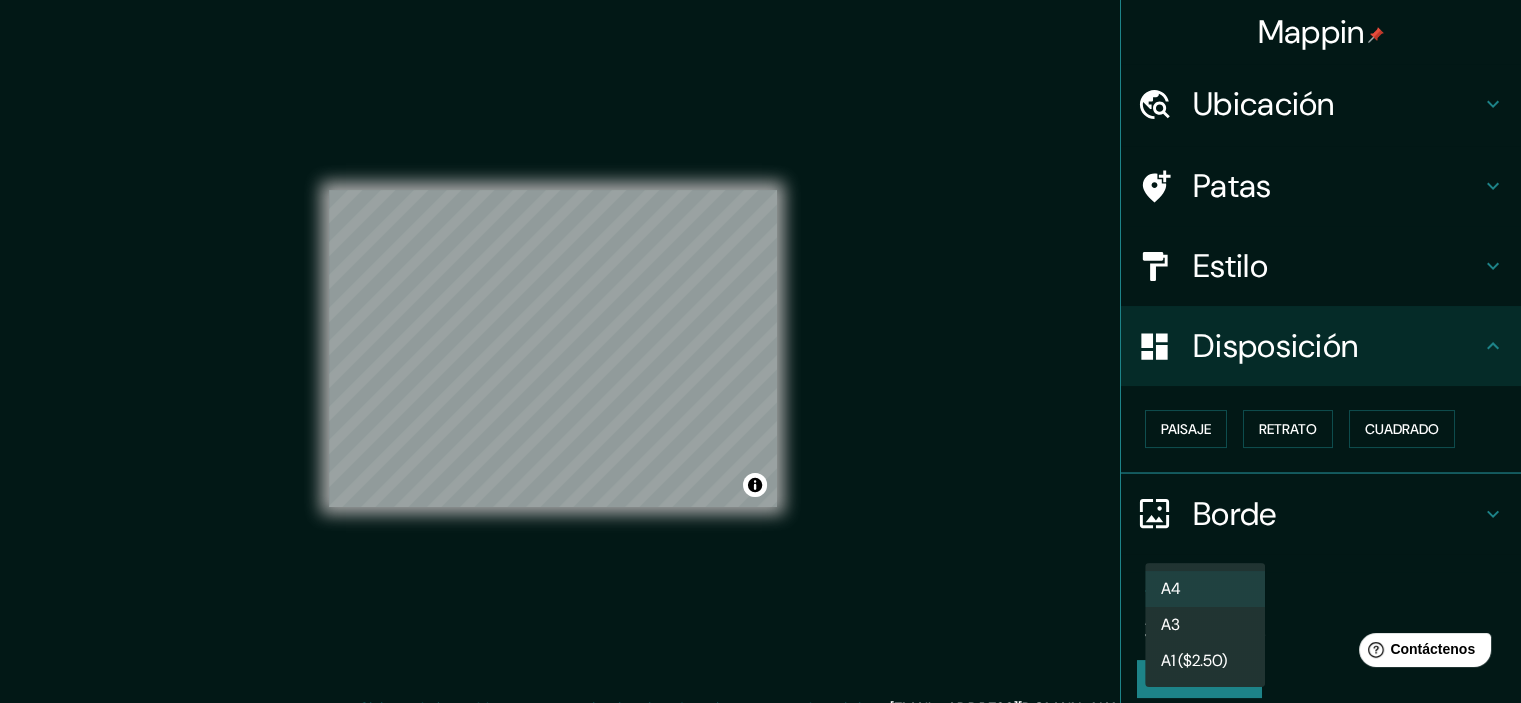 click on "Mappin Ubicación Apizaco, [GEOGRAPHIC_DATA], [GEOGRAPHIC_DATA] Patas Estilo Disposición Paisaje Retrato Cuadrado Borde Elige un borde.  Consejo  : puedes opacar las capas del marco para crear efectos geniales. Ninguno Simple Transparente Elegante Tamaño A4 single Crea tu mapa © Mapbox   © OpenStreetMap   Improve this map Si tiene algún problema, sugerencia o inquietud, envíe un correo electrónico a  [EMAIL_ADDRESS][DOMAIN_NAME]  .   . . Texto original Valora esta traducción Tu opinión servirá para ayudar a mejorar el Traductor de Google A4 A3 A1 ($2.50)" at bounding box center [760, 351] 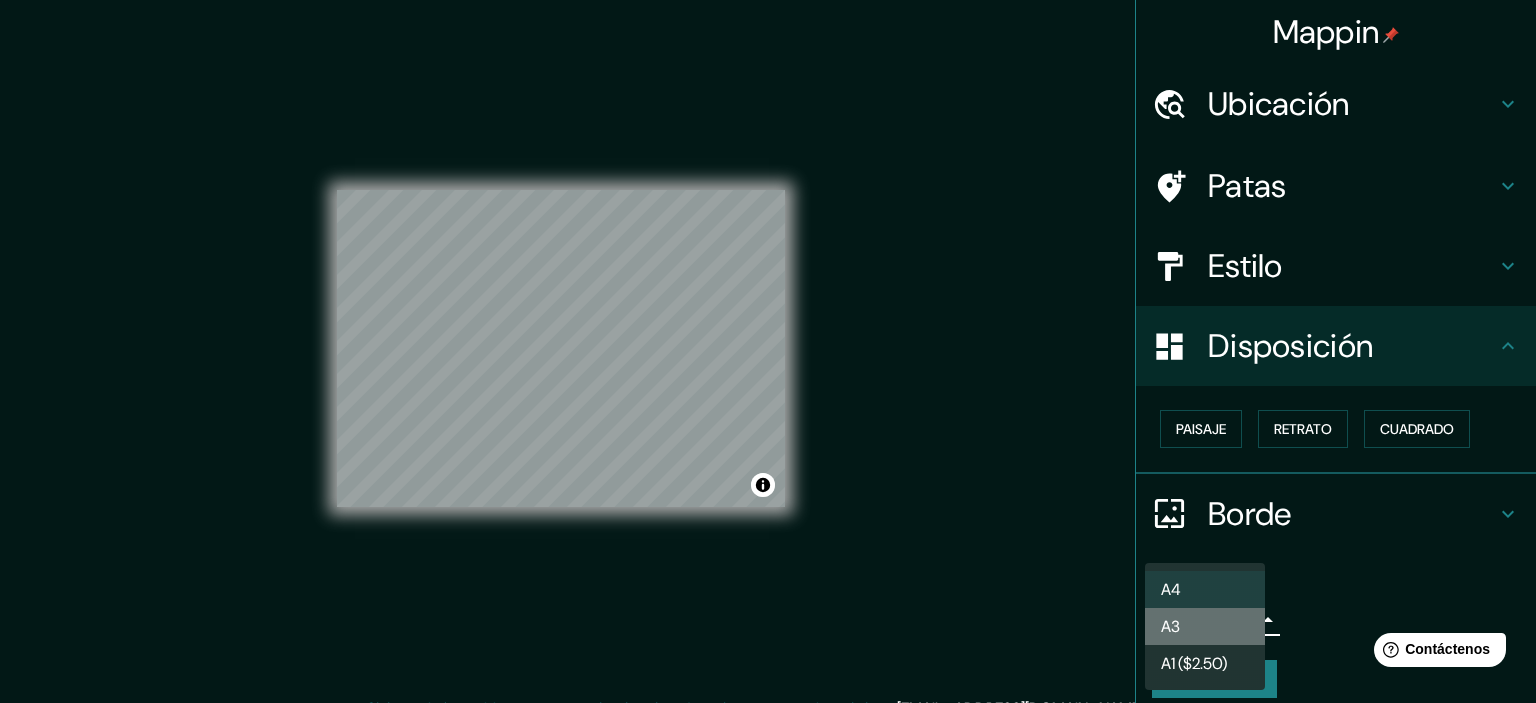 click on "A3" at bounding box center [1205, 626] 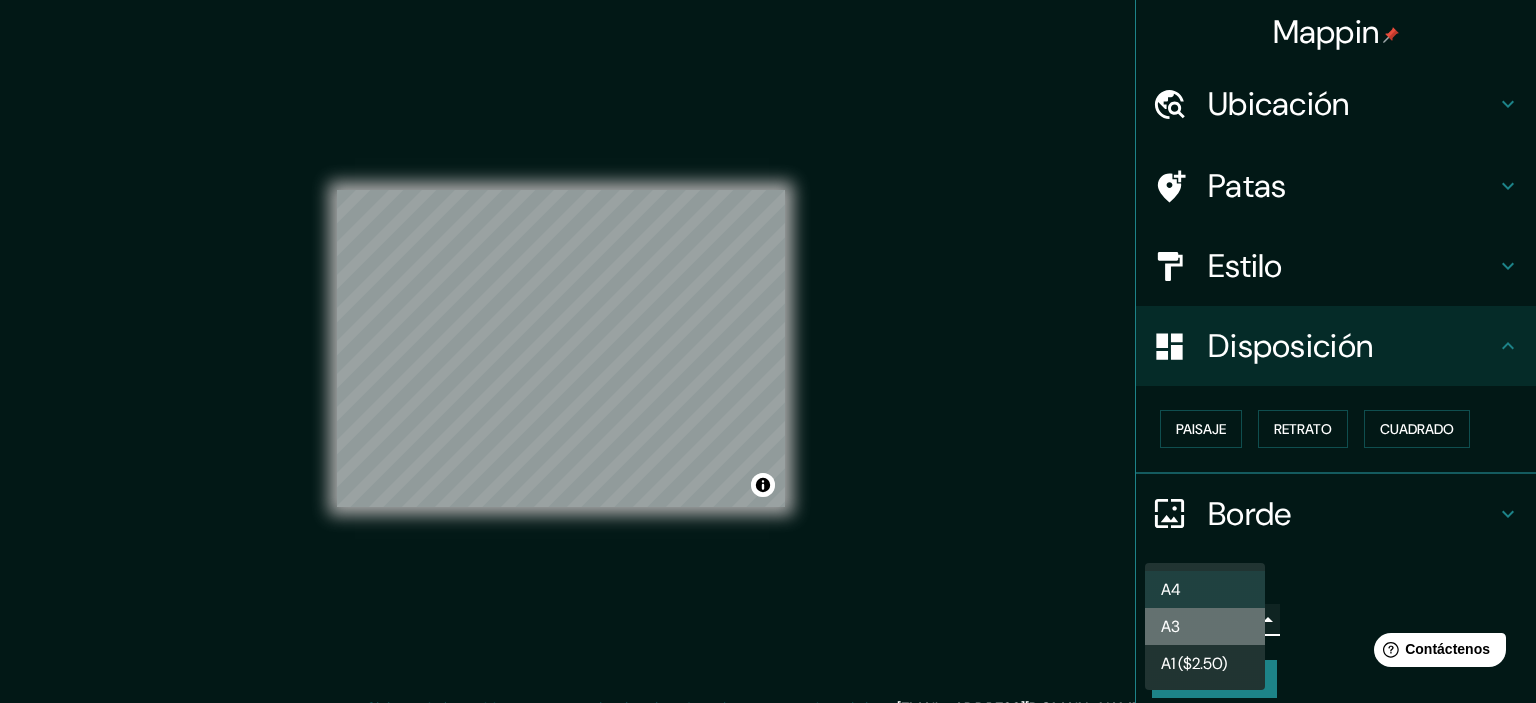 type on "a4" 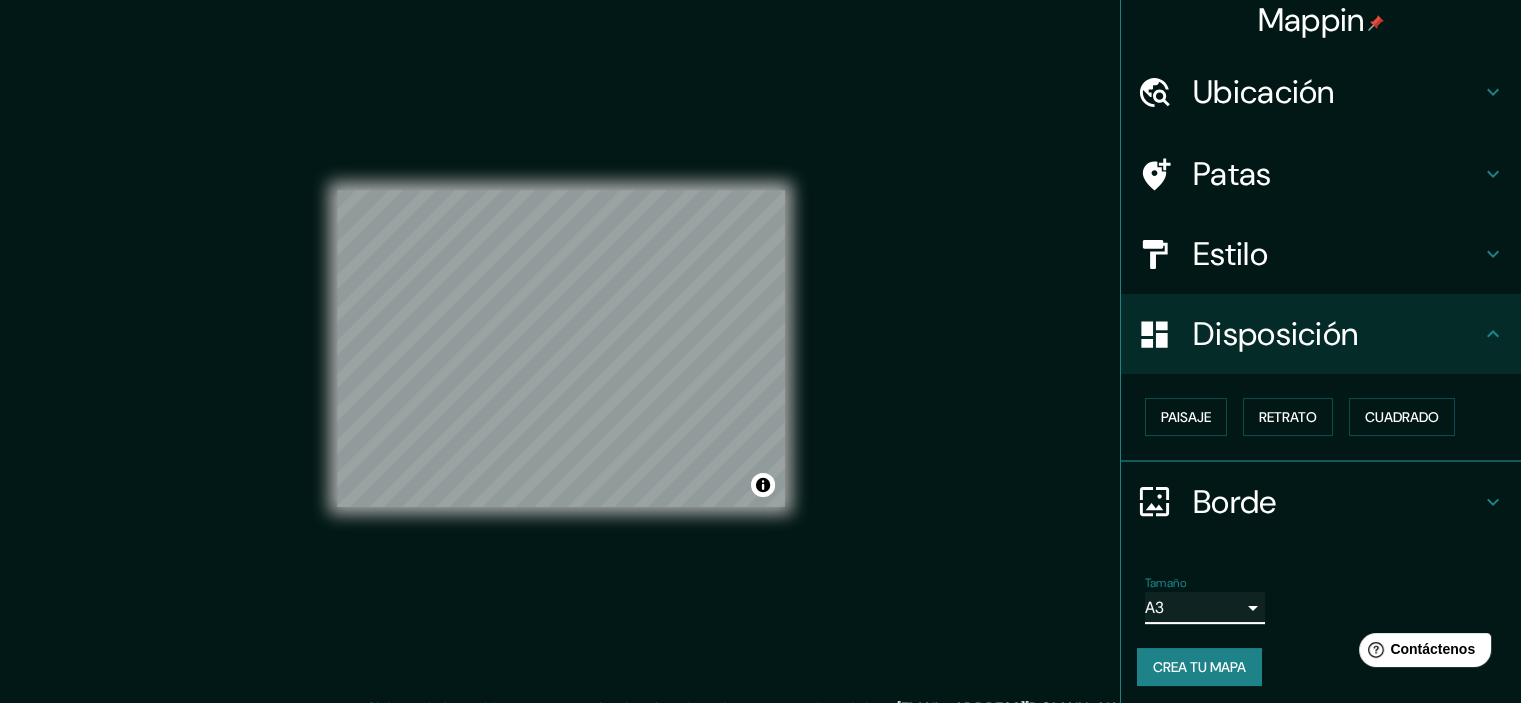 scroll, scrollTop: 16, scrollLeft: 0, axis: vertical 